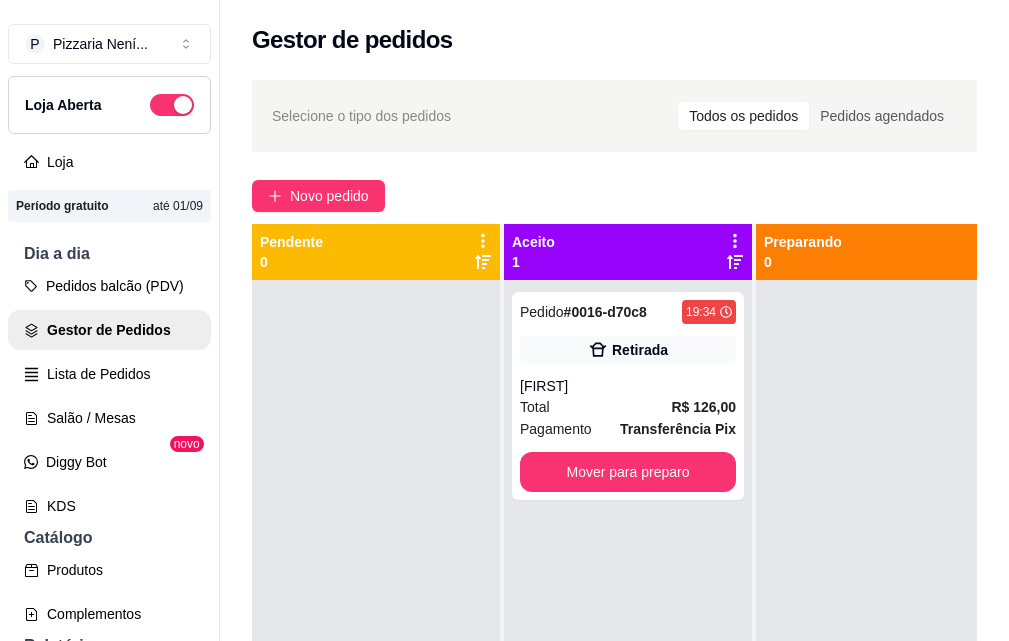 scroll, scrollTop: 0, scrollLeft: 0, axis: both 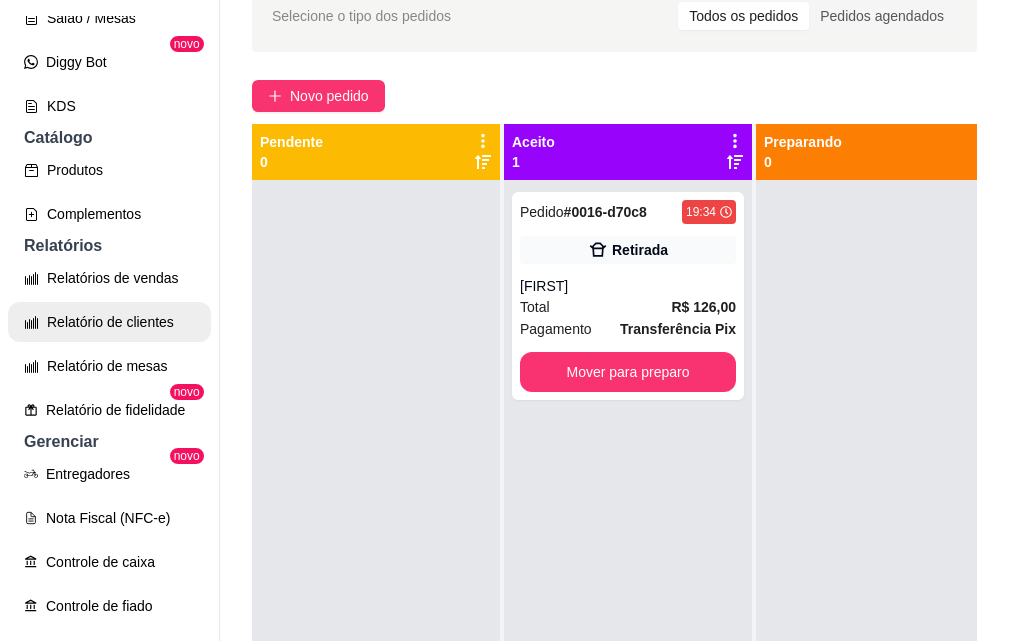 click on "Relatório de clientes" at bounding box center [109, 322] 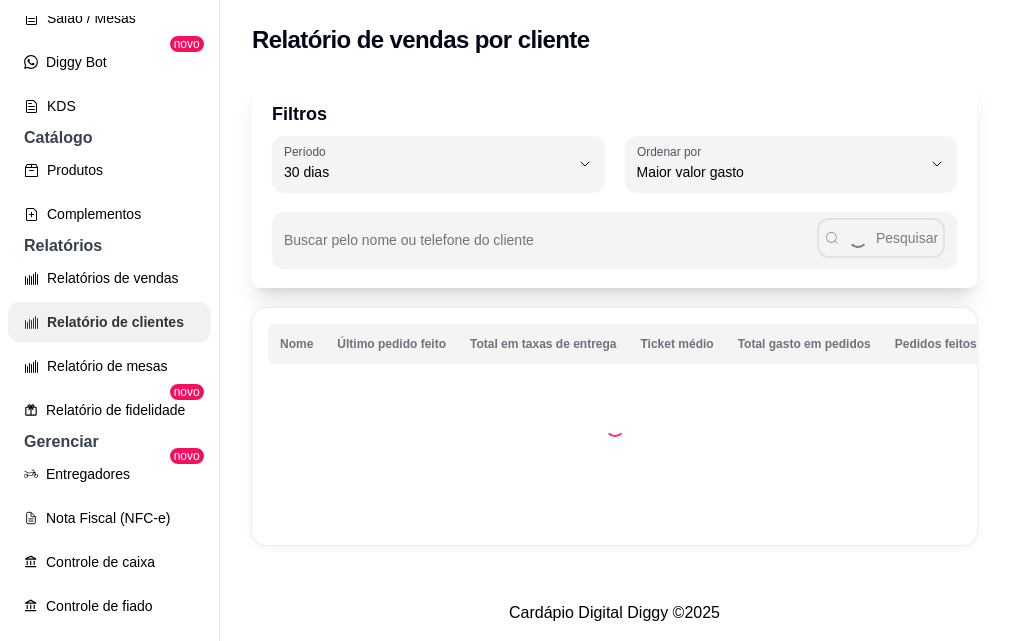 scroll, scrollTop: 0, scrollLeft: 0, axis: both 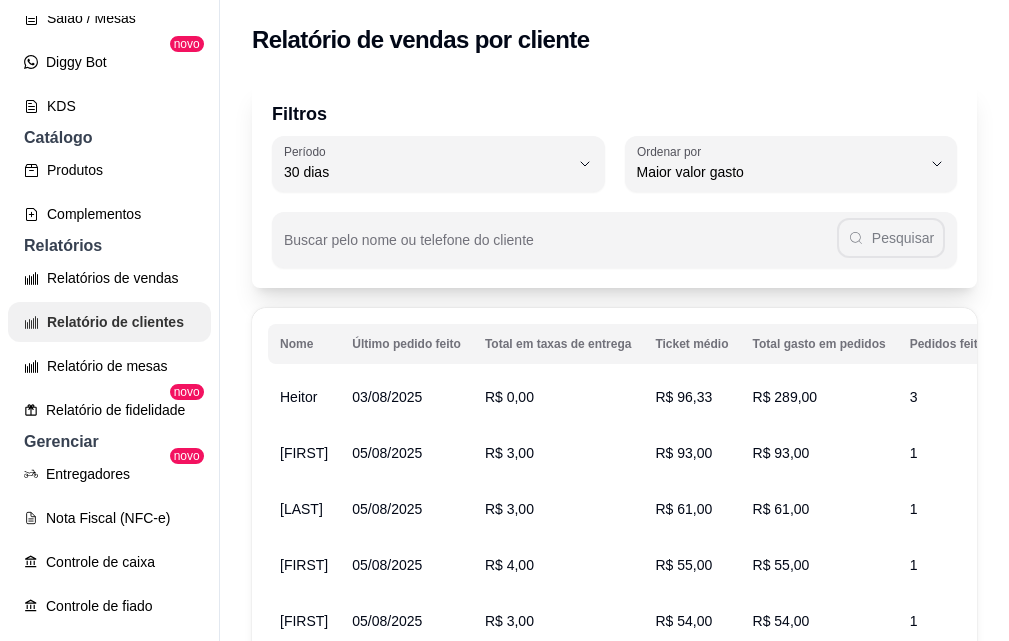 click on "Relatório de clientes" at bounding box center (109, 322) 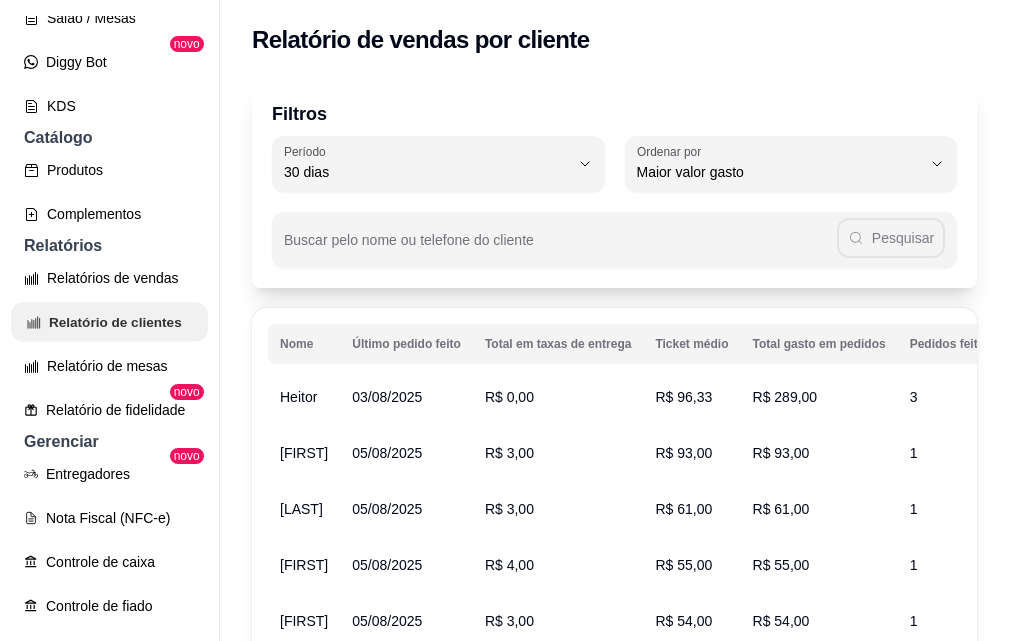 click on "Relatório de clientes" at bounding box center (109, 322) 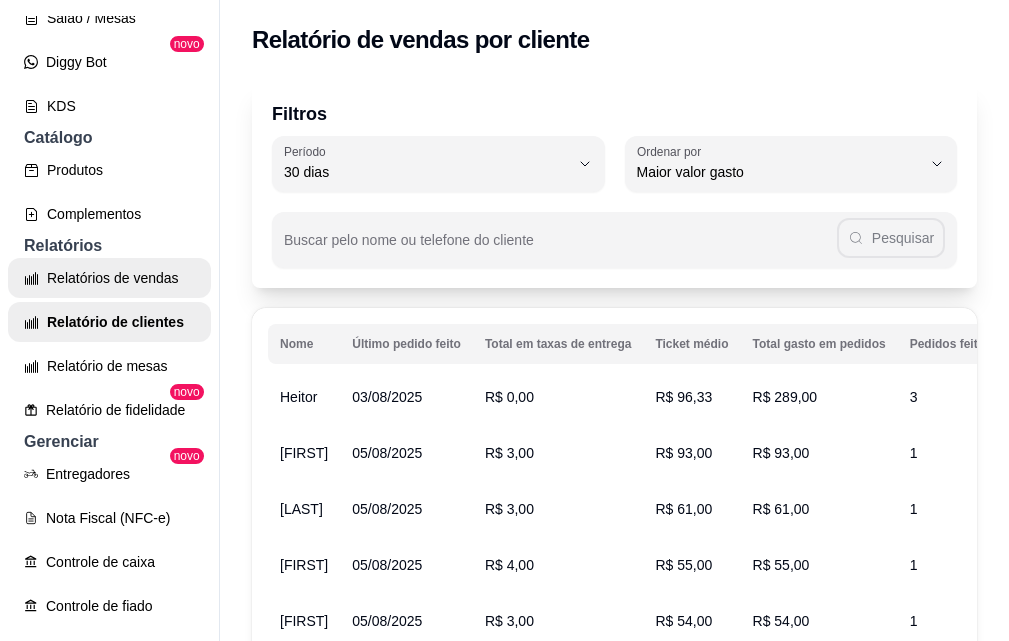 click on "Relatórios de vendas" at bounding box center [109, 278] 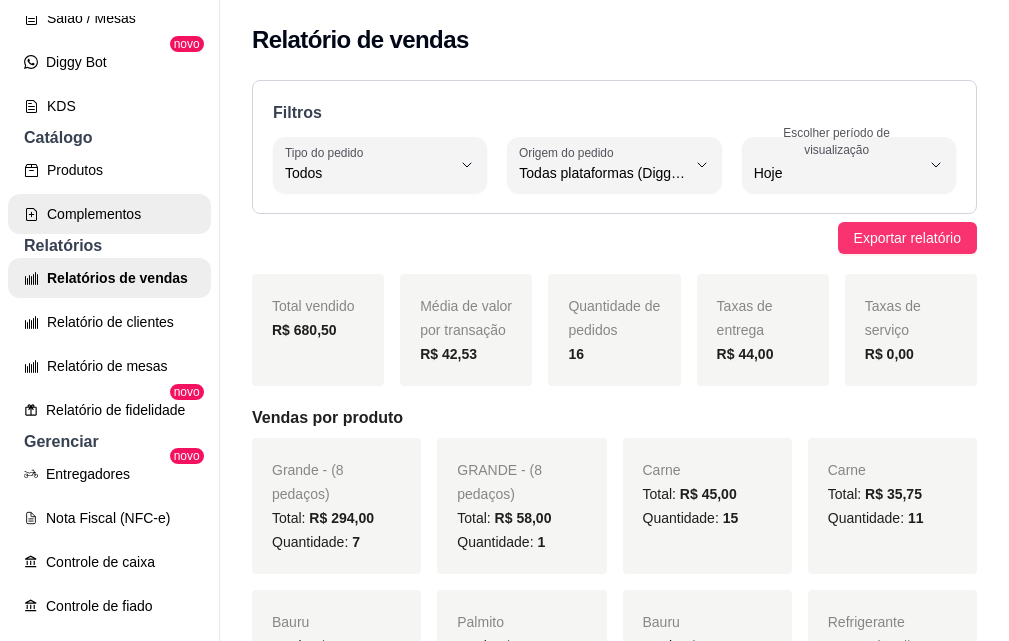 click on "Complementos" at bounding box center [109, 214] 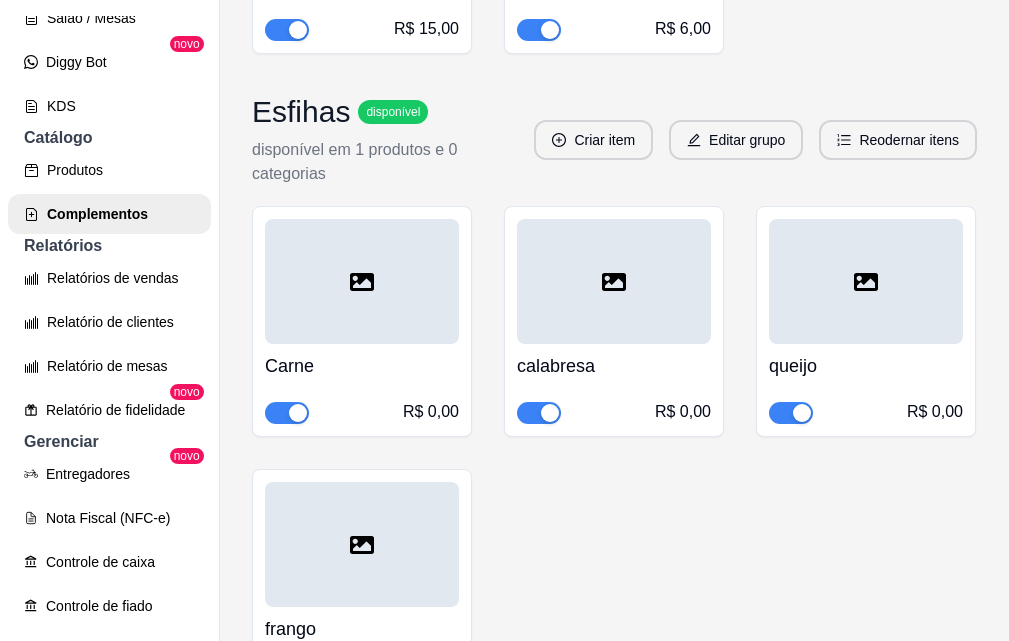 scroll, scrollTop: 1910, scrollLeft: 0, axis: vertical 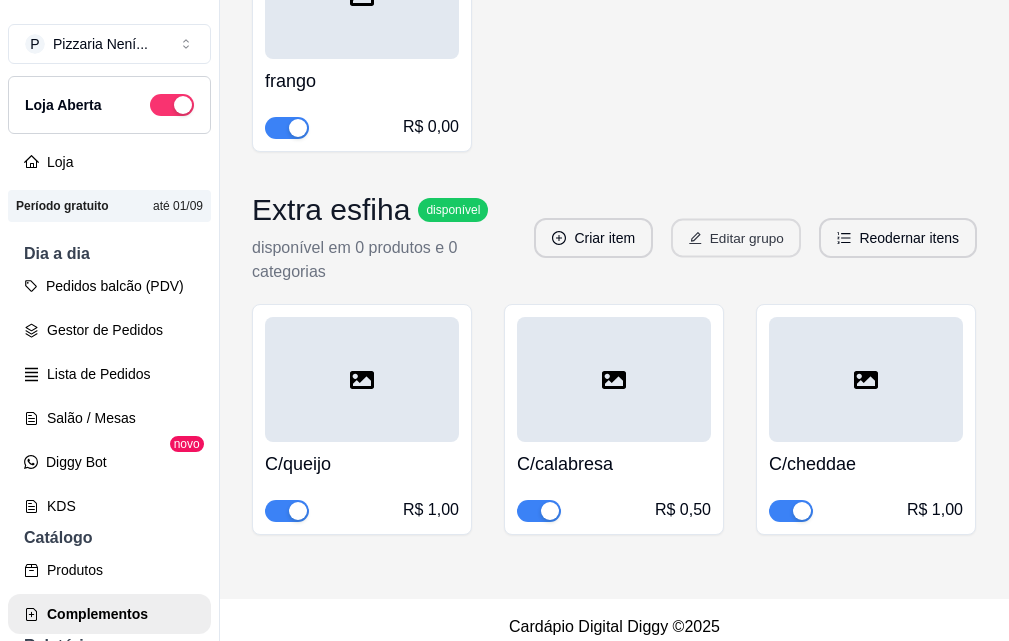 click on "Editar grupo" at bounding box center [736, 238] 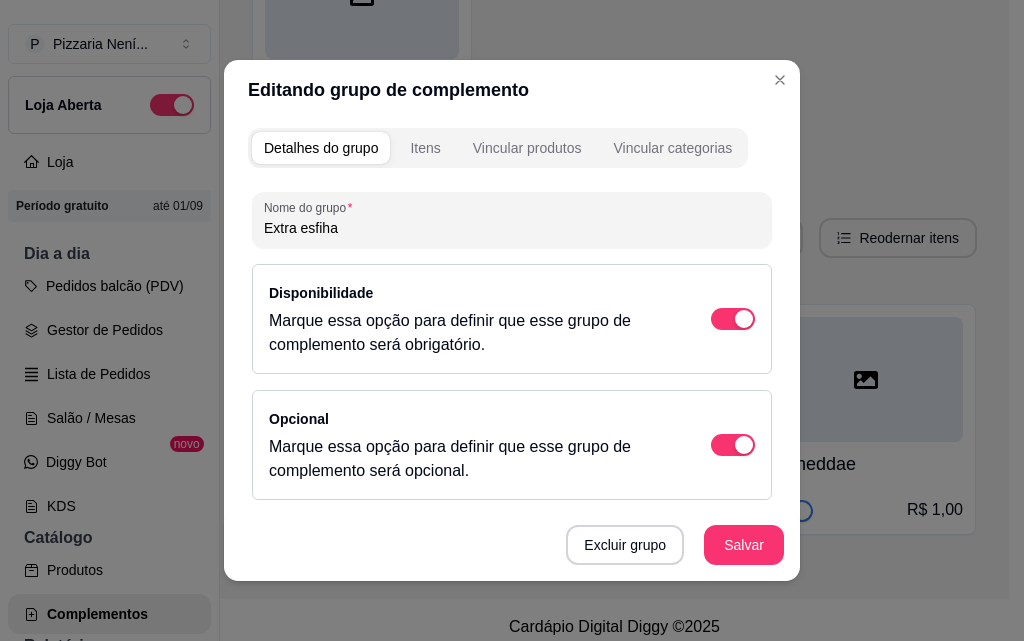 scroll, scrollTop: 321, scrollLeft: 0, axis: vertical 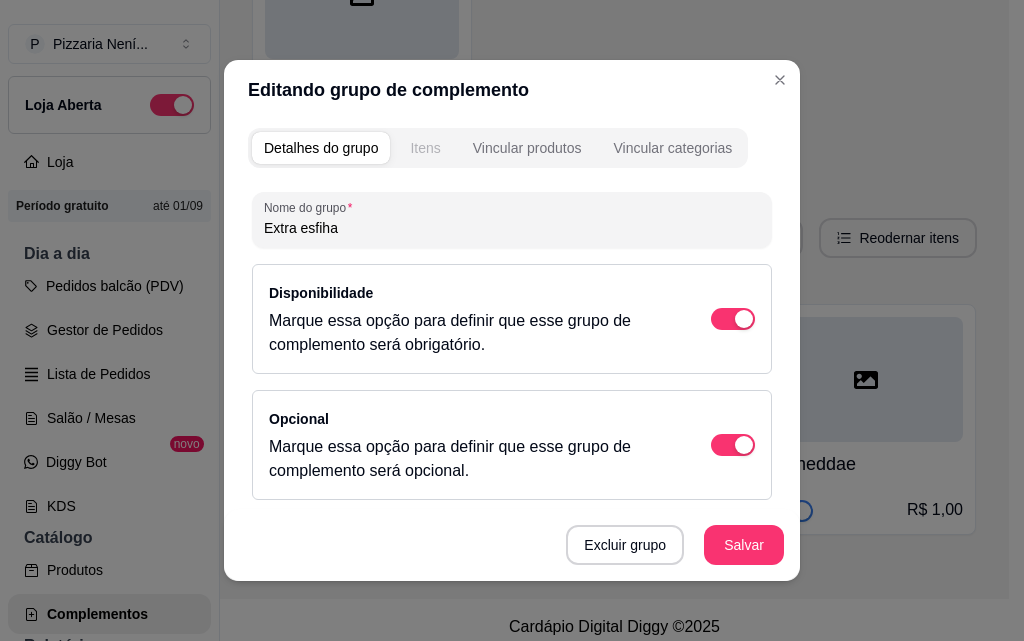click on "Itens" at bounding box center (425, 148) 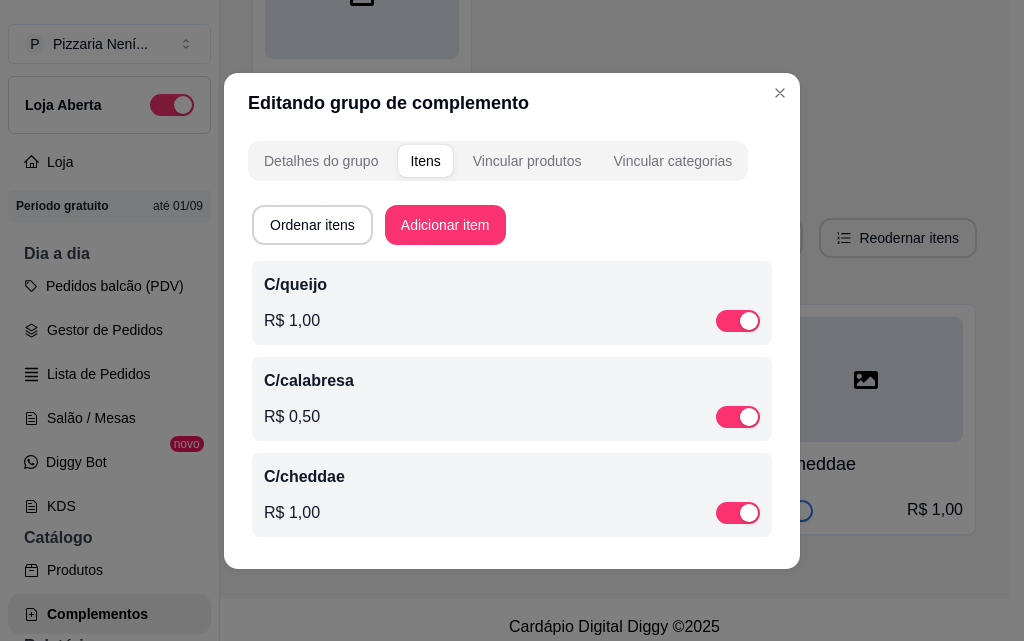 click on "Vincular produtos" at bounding box center [527, 161] 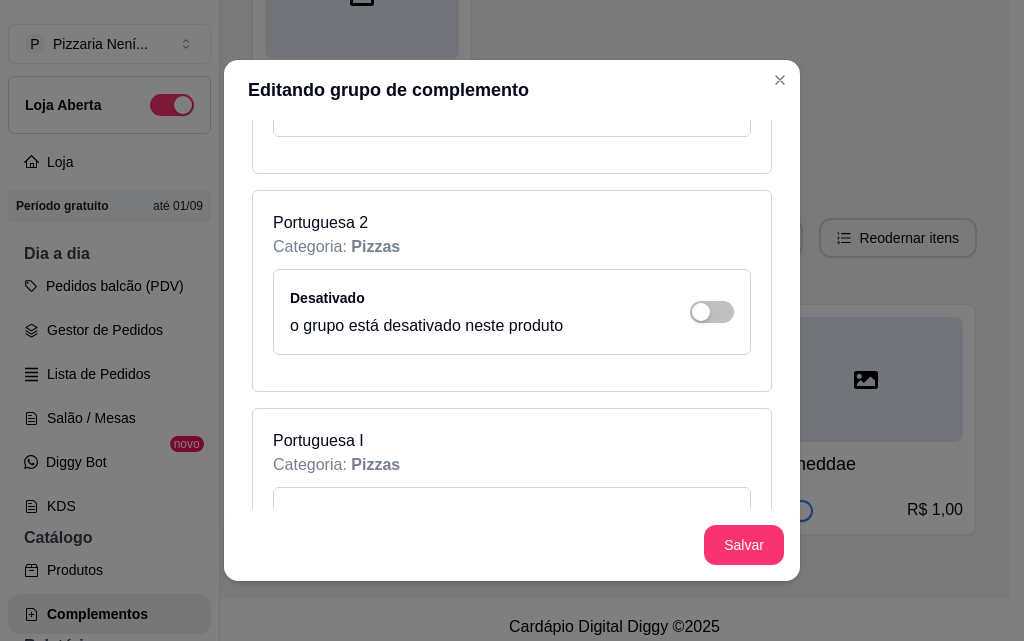 scroll, scrollTop: 4300, scrollLeft: 0, axis: vertical 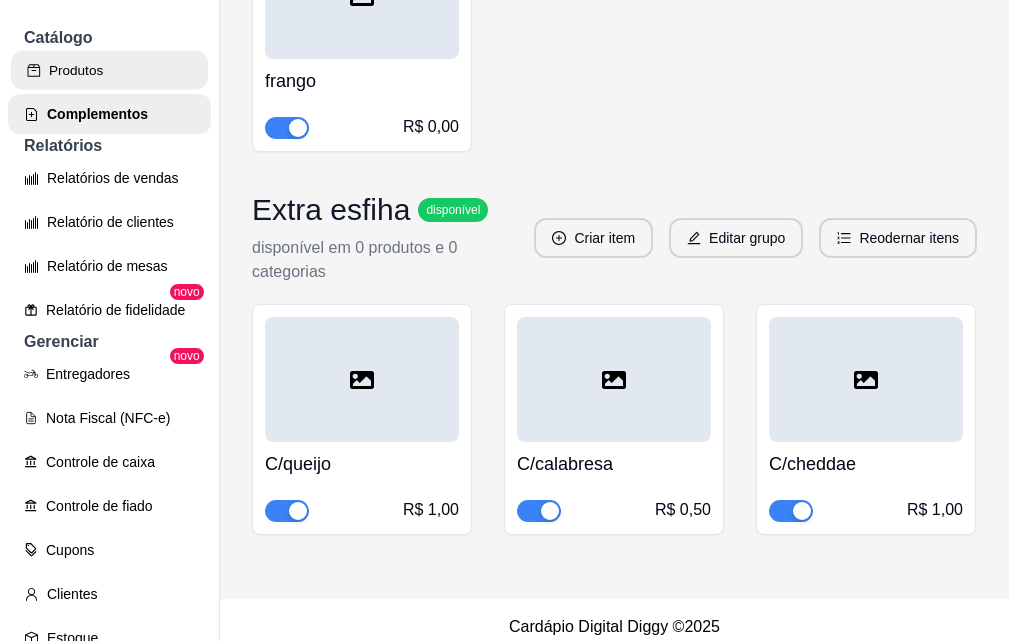 click on "Produtos" at bounding box center [109, 70] 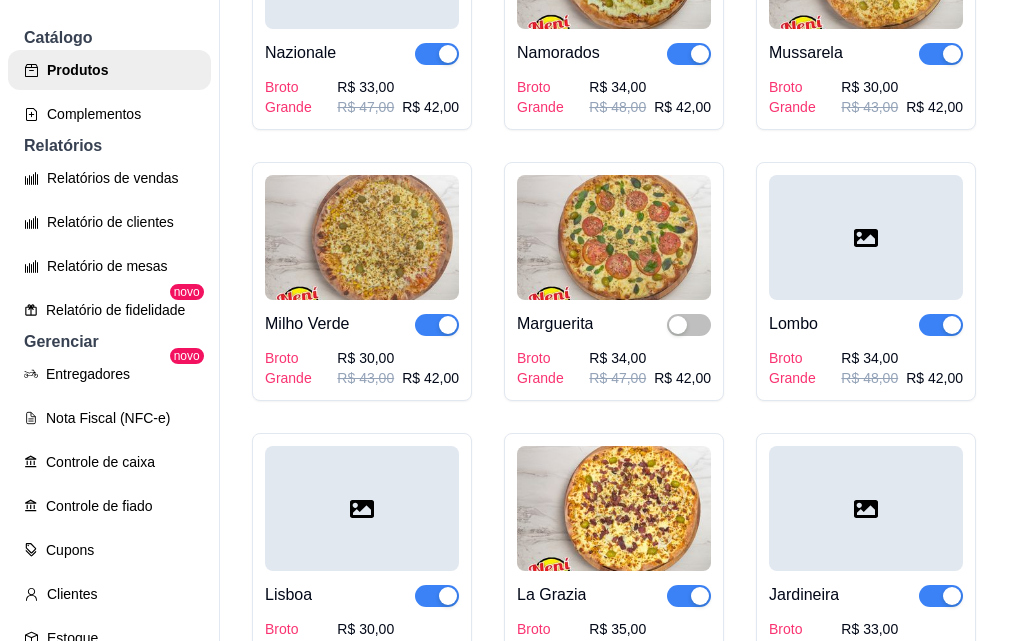scroll, scrollTop: 0, scrollLeft: 0, axis: both 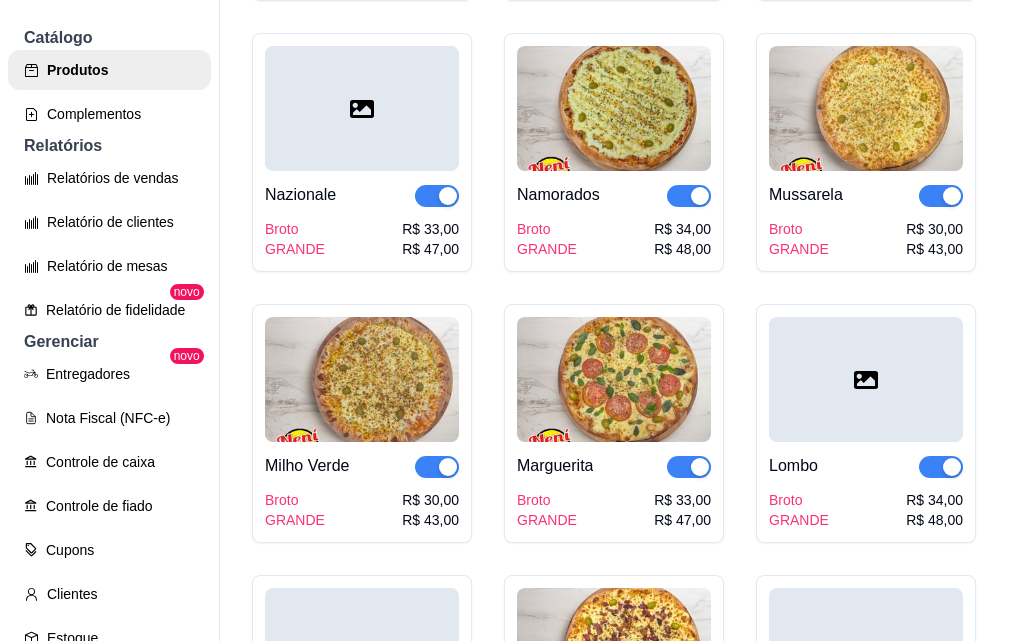 drag, startPoint x: 852, startPoint y: 248, endPoint x: 854, endPoint y: 510, distance: 262.00763 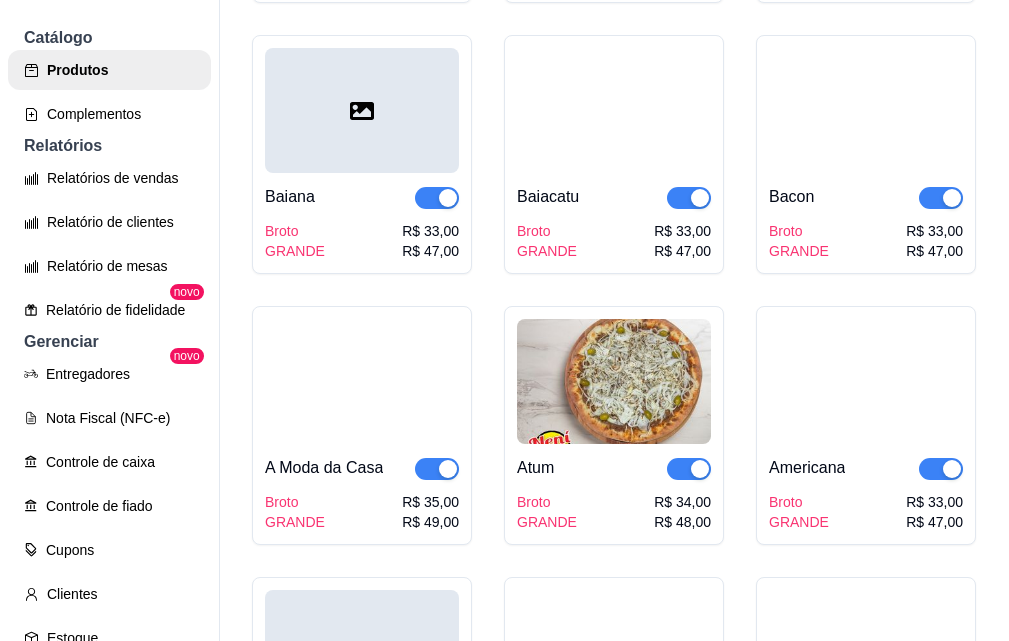 drag, startPoint x: 825, startPoint y: 339, endPoint x: 825, endPoint y: 463, distance: 124 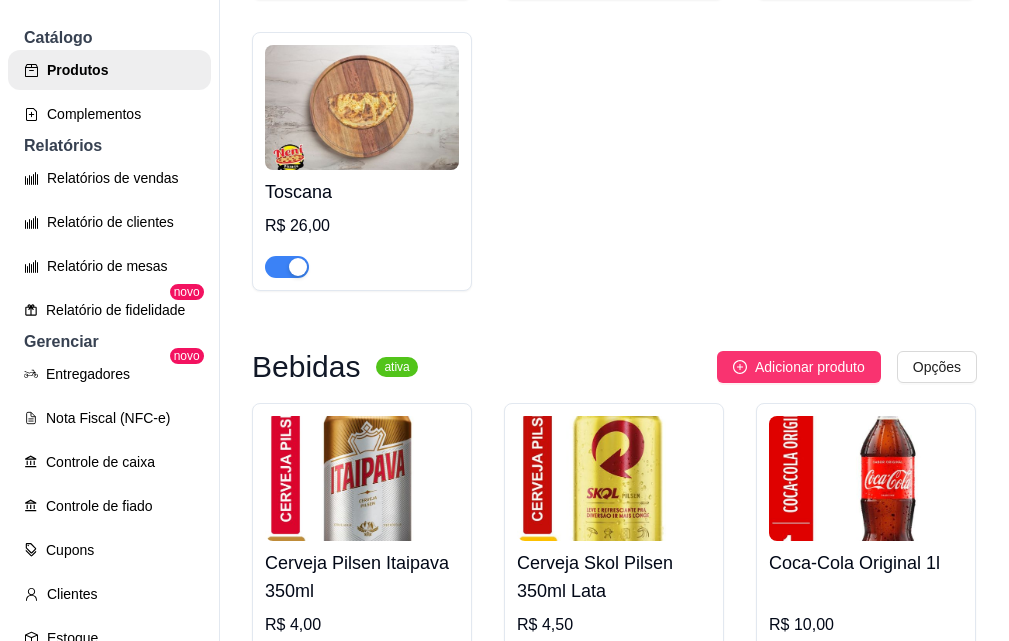 drag, startPoint x: 842, startPoint y: 212, endPoint x: 840, endPoint y: 95, distance: 117.01709 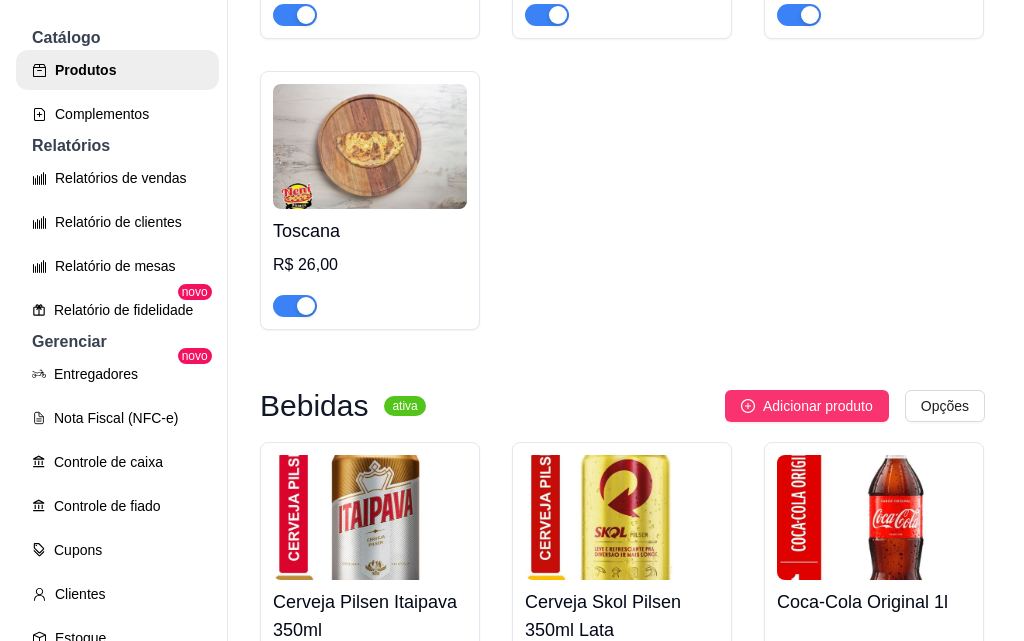 scroll, scrollTop: 17263, scrollLeft: 0, axis: vertical 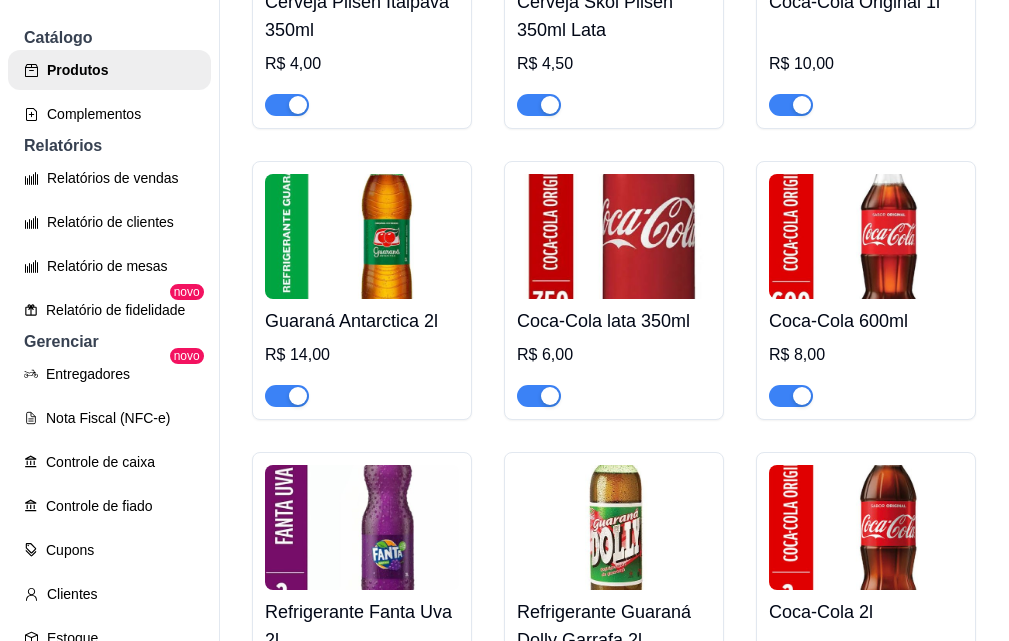 click on "P Pizzaria Není ... Loja Aberta Loja Período gratuito até 01/09   Dia a dia Pedidos balcão (PDV) Gestor de Pedidos Lista de Pedidos Salão / Mesas Diggy Bot novo KDS Catálogo Produtos Complementos Relatórios Relatórios de vendas Relatório de clientes Relatório de mesas Relatório de fidelidade novo Gerenciar Entregadores novo Nota Fiscal (NFC-e) Controle de caixa Controle de fiado Cupons Clientes Estoque Configurações Diggy Planos Precisa de ajuda? Sair Produtos Adicionar categoria Reodernar categorias Aqui você cadastra e gerencia seu produtos e categorias Pizzas Promoção ativa Adicionar sabor Opções Napolitana   Broto Grande R$ 33,00 R$ 47,00 R$ 42,00 Pepperoni   Broto Grande R$ 0,00 R$ 0,00 Peruana   Broto Grande R$ 0,00 R$ 0,00 Paulista   Broto Grande R$ 0,00 R$ 0,00 Grega   Broto Grande R$ 0,00 R$ 0,00 Carne Seca   Broto Grande R$ 0,00 R$ 0,00 Camarão   Broto Grande R$ 0,00 R$ 0,00 Cinco Queijos   Broto Grande R$ 0,00 R$ 0,00 Atum Sólido   Broto Grande R$ 0,00 R$ 0,00" at bounding box center [504, 320] 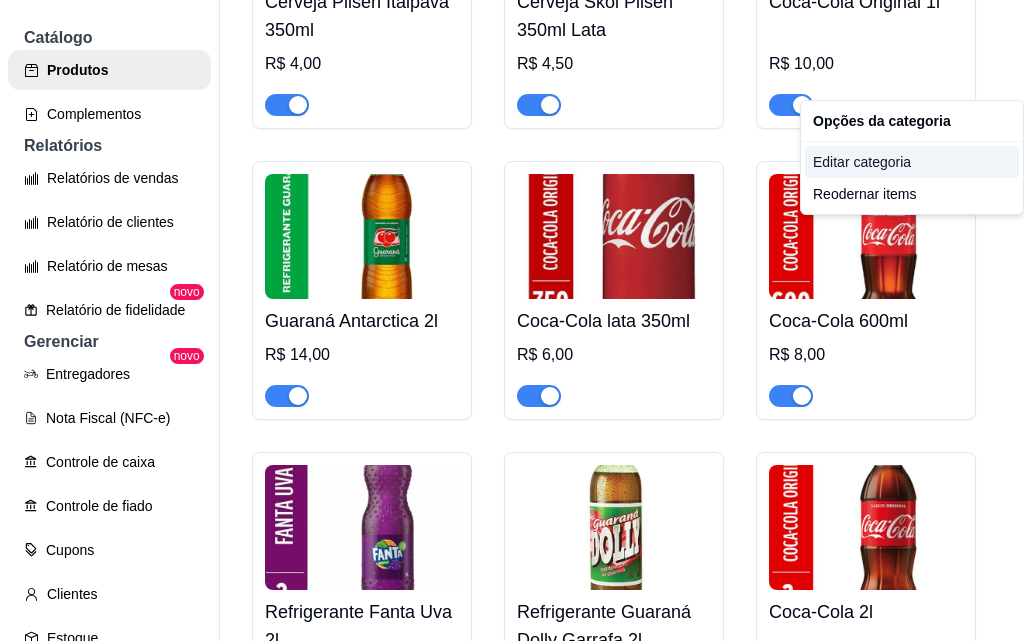 click on "Editar categoria" at bounding box center [912, 162] 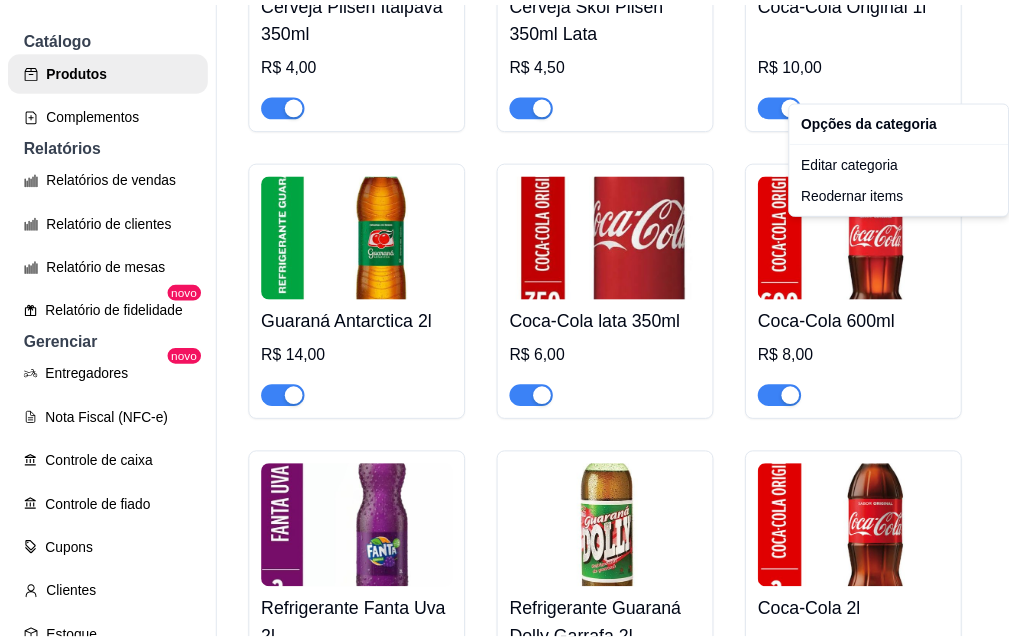 scroll, scrollTop: 11551, scrollLeft: 0, axis: vertical 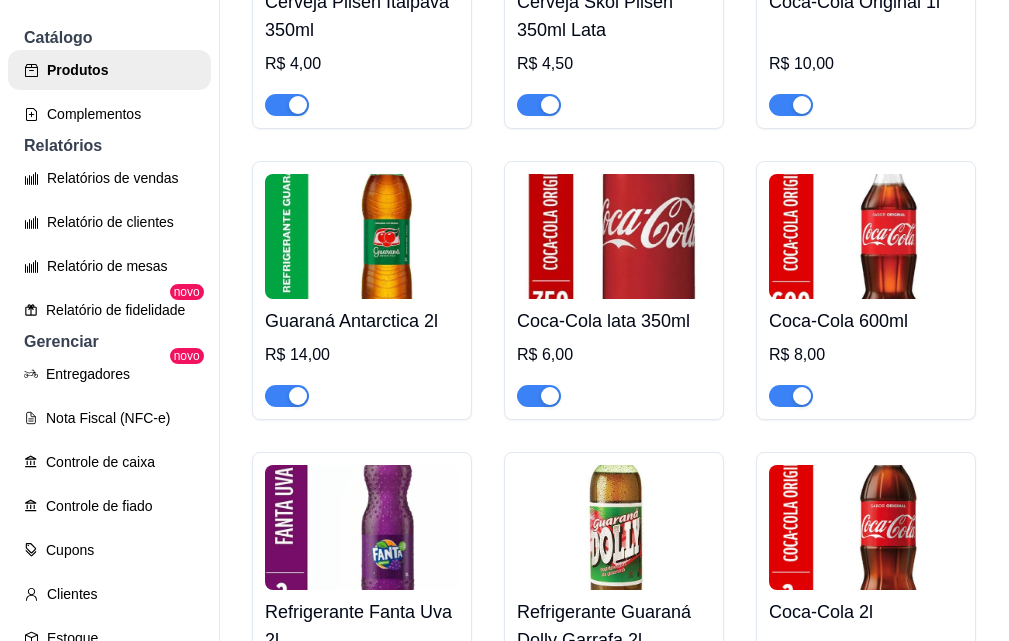 click at bounding box center [362, -5561] 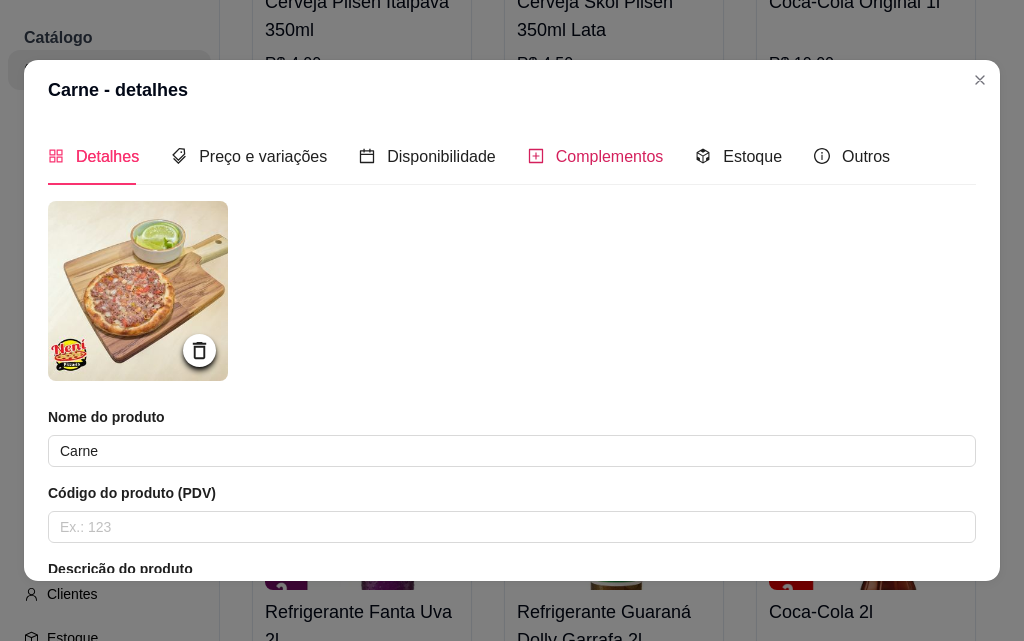 click on "Complementos" at bounding box center (610, 156) 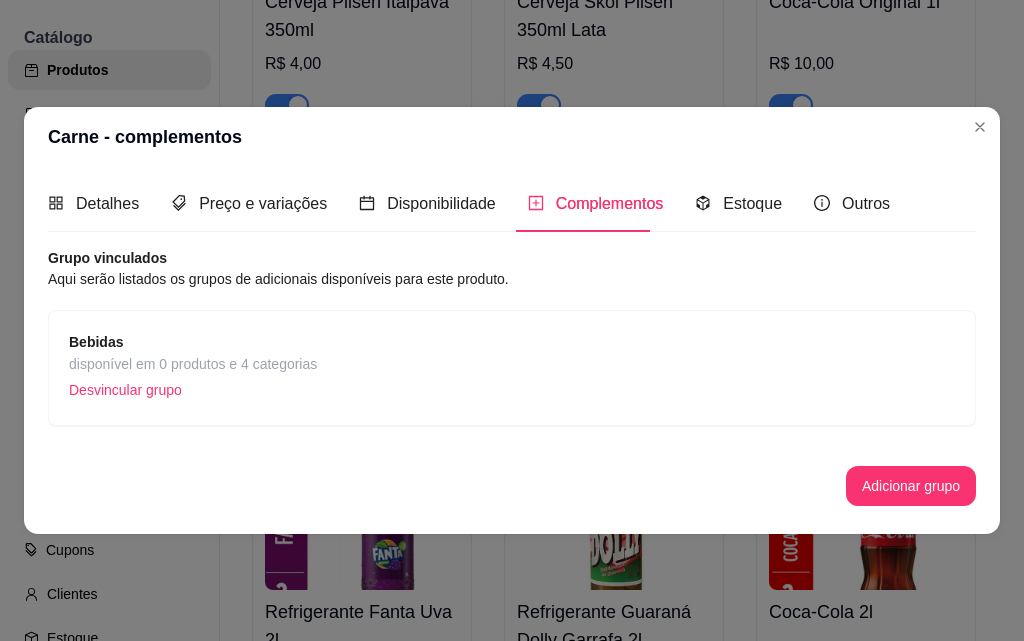 click on "Desvincular grupo" at bounding box center (193, 390) 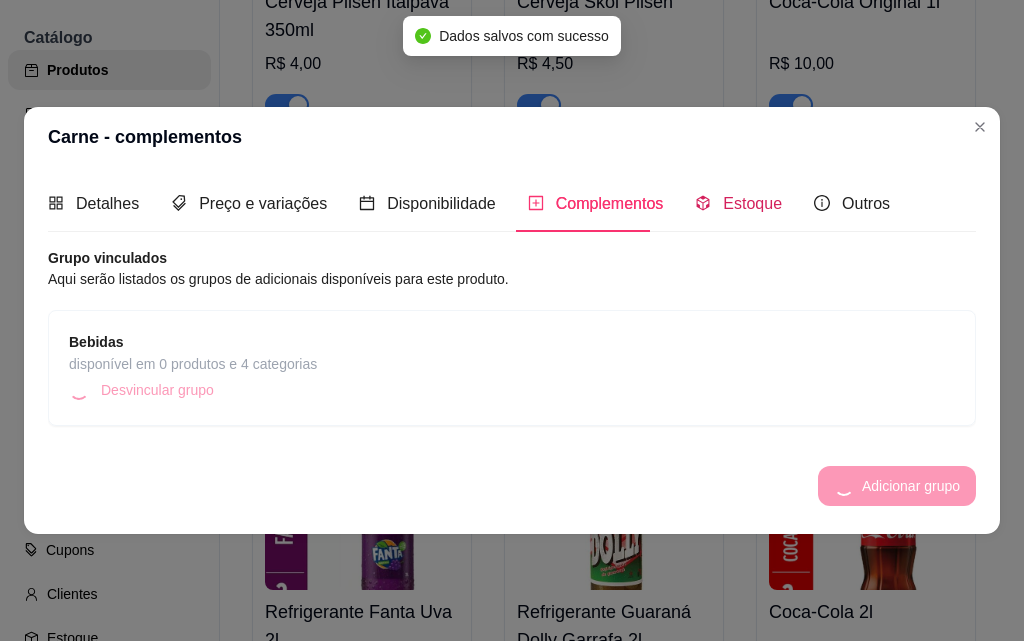click on "Estoque" at bounding box center (752, 203) 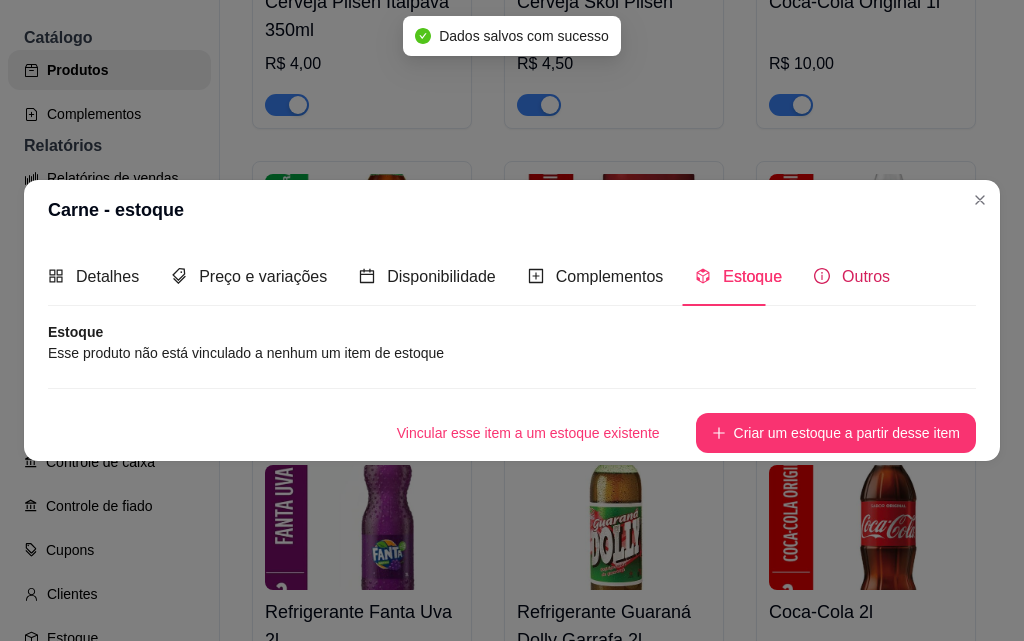 click on "Outros" at bounding box center [866, 276] 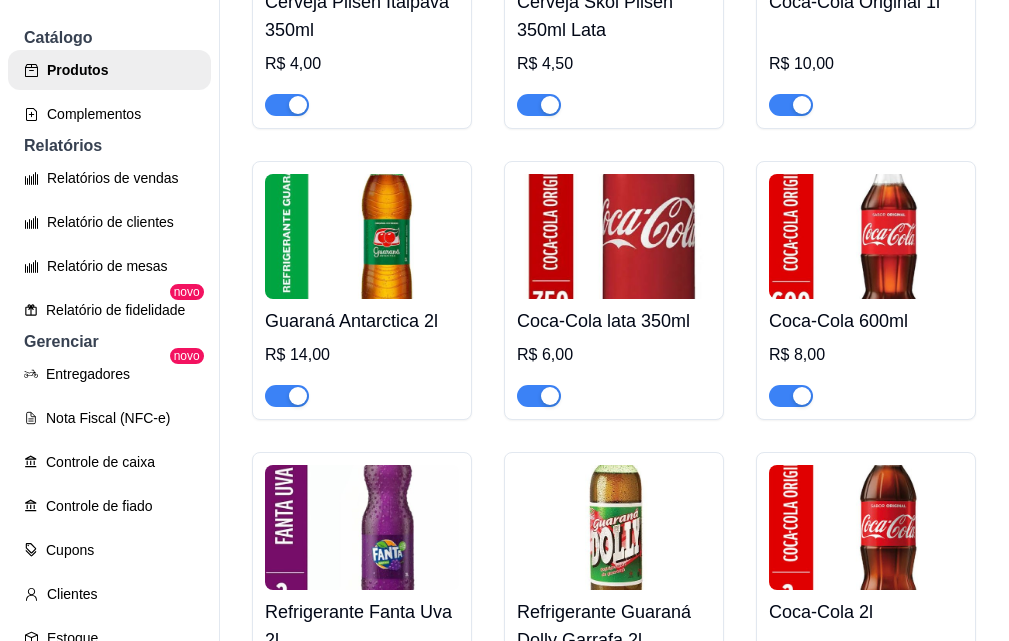click on "P Pizzaria Není ... Loja Aberta Loja Período gratuito até 01/09   Dia a dia Pedidos balcão (PDV) Gestor de Pedidos Lista de Pedidos Salão / Mesas Diggy Bot novo KDS Catálogo Produtos Complementos Relatórios Relatórios de vendas Relatório de clientes Relatório de mesas Relatório de fidelidade novo Gerenciar Entregadores novo Nota Fiscal (NFC-e) Controle de caixa Controle de fiado Cupons Clientes Estoque Configurações Diggy Planos Precisa de ajuda? Sair Produtos Adicionar categoria Reodernar categorias Aqui você cadastra e gerencia seu produtos e categorias Pizzas Promoção ativa Adicionar sabor Opções Napolitana   Broto Grande R$ 33,00 R$ 47,00 R$ 42,00 Pepperoni   Broto Grande R$ 0,00 R$ 0,00 Peruana   Broto Grande R$ 0,00 R$ 0,00 Paulista   Broto Grande R$ 0,00 R$ 0,00 Grega   Broto Grande R$ 0,00 R$ 0,00 Carne Seca   Broto Grande R$ 0,00 R$ 0,00 Camarão   Broto Grande R$ 0,00 R$ 0,00 Cinco Queijos   Broto Grande R$ 0,00 R$ 0,00 Atum Sólido   Broto Grande R$ 0,00 R$ 0,00" at bounding box center [504, 320] 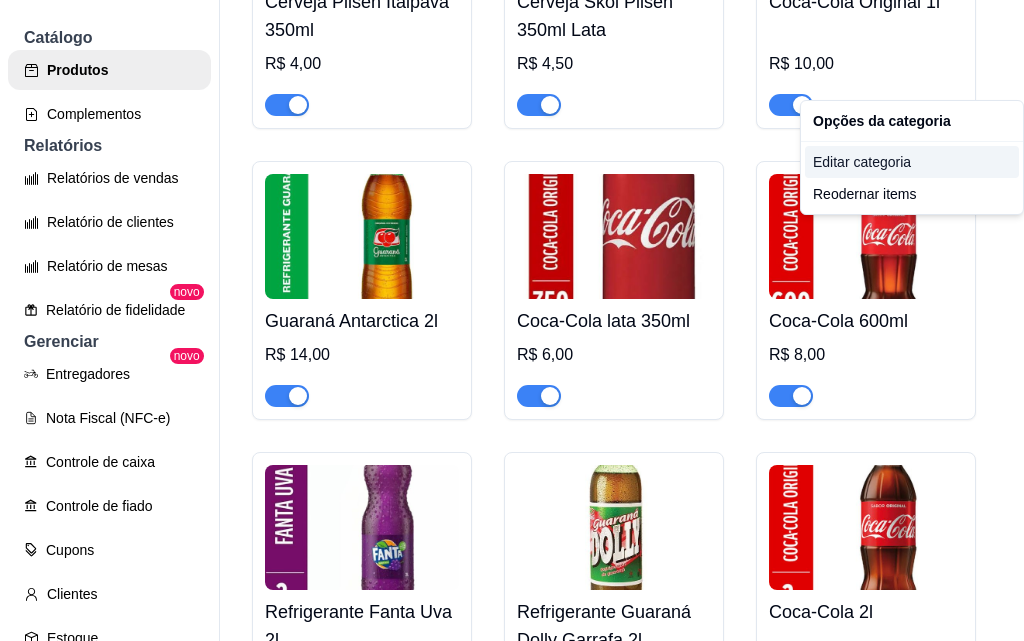 click on "Editar categoria" at bounding box center (912, 162) 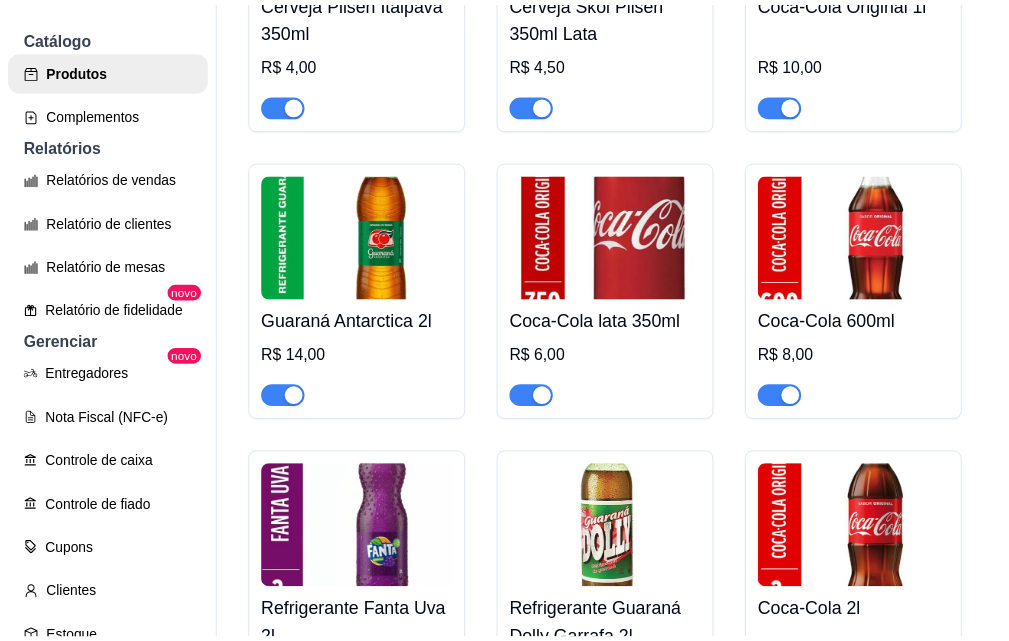 scroll, scrollTop: 11551, scrollLeft: 0, axis: vertical 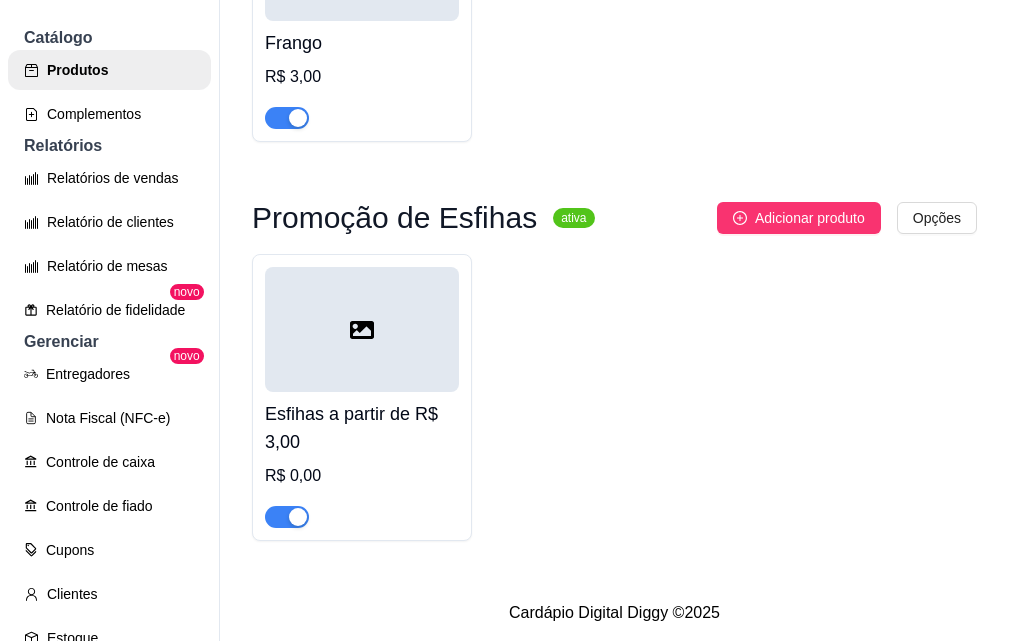 drag, startPoint x: 835, startPoint y: 404, endPoint x: 849, endPoint y: 569, distance: 165.59288 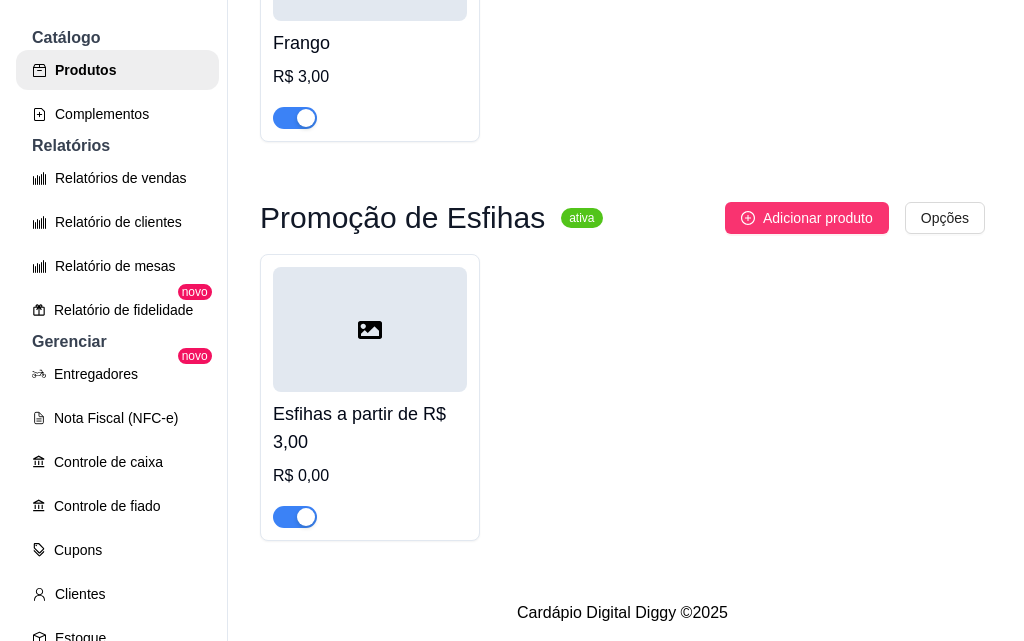 scroll, scrollTop: 28785, scrollLeft: 0, axis: vertical 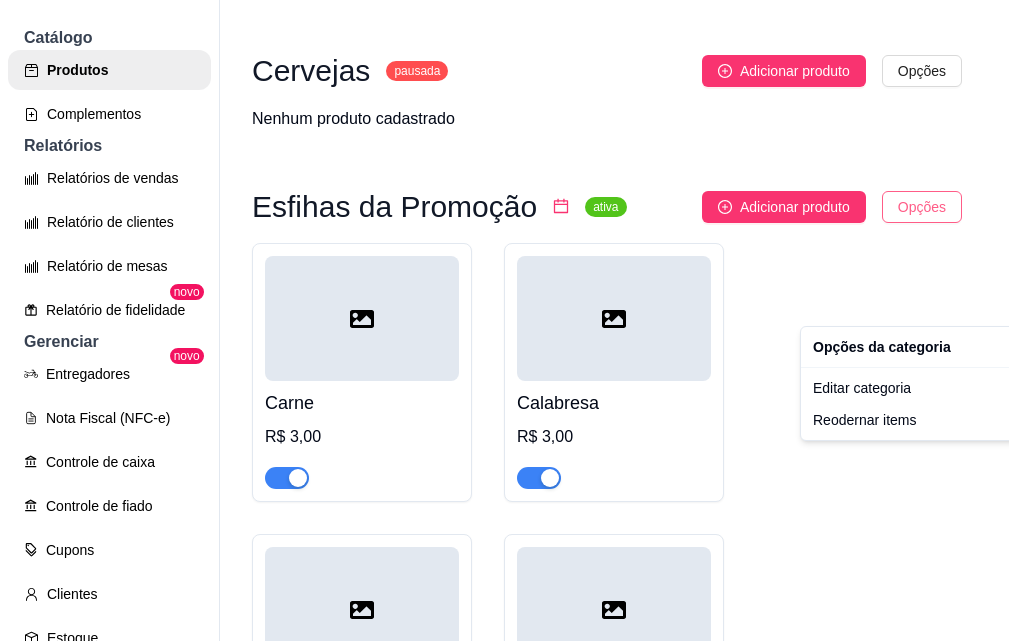 click on "P Pizzaria Není ... Loja Aberta Loja Período gratuito até 01/09   Dia a dia Pedidos balcão (PDV) Gestor de Pedidos Lista de Pedidos Salão / Mesas Diggy Bot novo KDS Catálogo Produtos Complementos Relatórios Relatórios de vendas Relatório de clientes Relatório de mesas Relatório de fidelidade novo Gerenciar Entregadores novo Nota Fiscal (NFC-e) Controle de caixa Controle de fiado Cupons Clientes Estoque Configurações Diggy Planos Precisa de ajuda? Sair Produtos Adicionar categoria Reodernar categorias Aqui você cadastra e gerencia seu produtos e categorias Pizzas Promoção ativa Adicionar sabor Opções Napolitana   Broto Grande R$ 33,00 R$ 47,00 R$ 42,00 Pepperoni   Broto Grande R$ 0,00 R$ 0,00 Peruana   Broto Grande R$ 0,00 R$ 0,00 Paulista   Broto Grande R$ 0,00 R$ 0,00 Grega   Broto Grande R$ 0,00 R$ 0,00 Carne Seca   Broto Grande R$ 0,00 R$ 0,00 Camarão   Broto Grande R$ 0,00 R$ 0,00 Cinco Queijos   Broto Grande R$ 0,00 R$ 0,00 Atum Sólido   Broto Grande R$ 0,00 R$ 0,00" at bounding box center [504, 320] 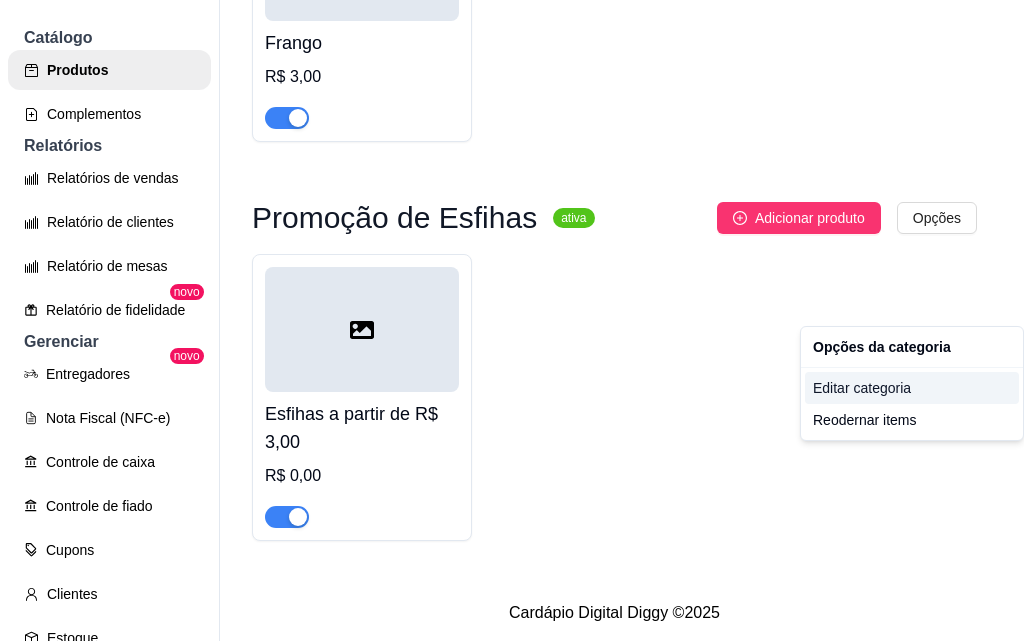 click on "Editar categoria" at bounding box center (912, 388) 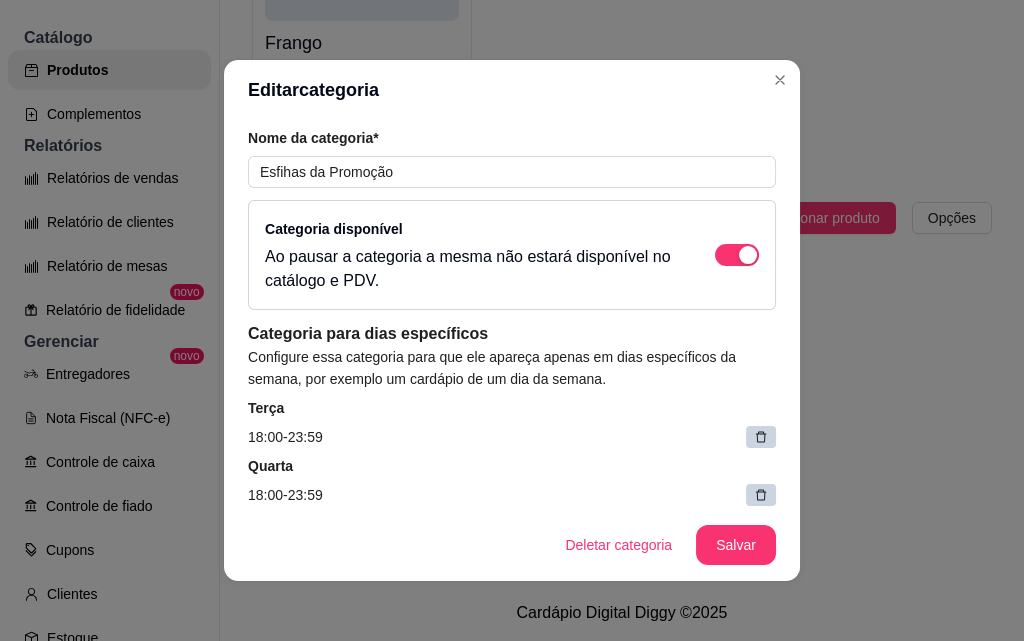 scroll, scrollTop: 19513, scrollLeft: 0, axis: vertical 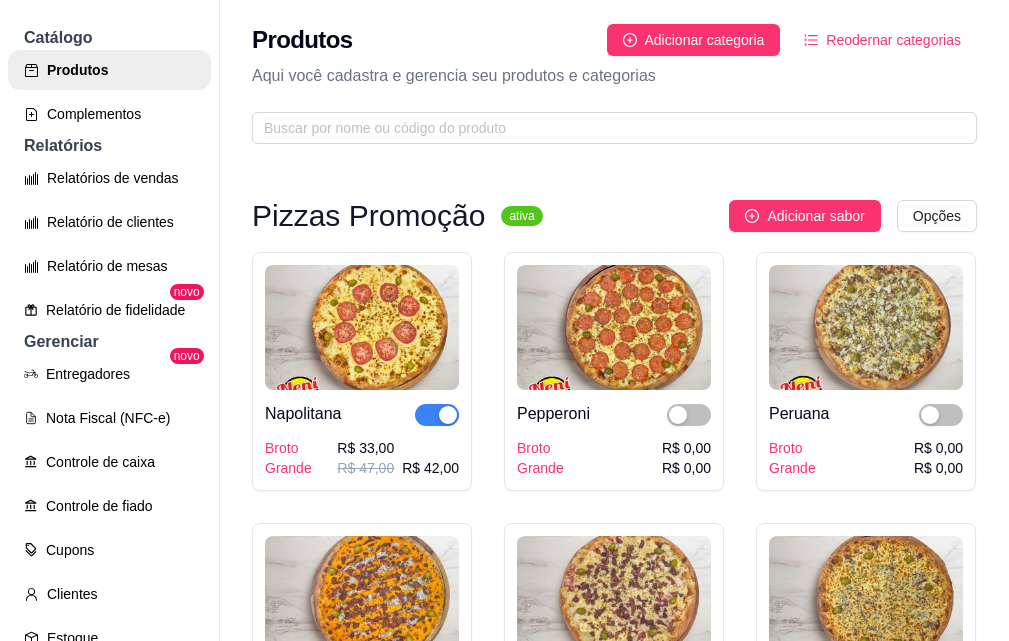 drag, startPoint x: 889, startPoint y: 159, endPoint x: 899, endPoint y: 93, distance: 66.75328 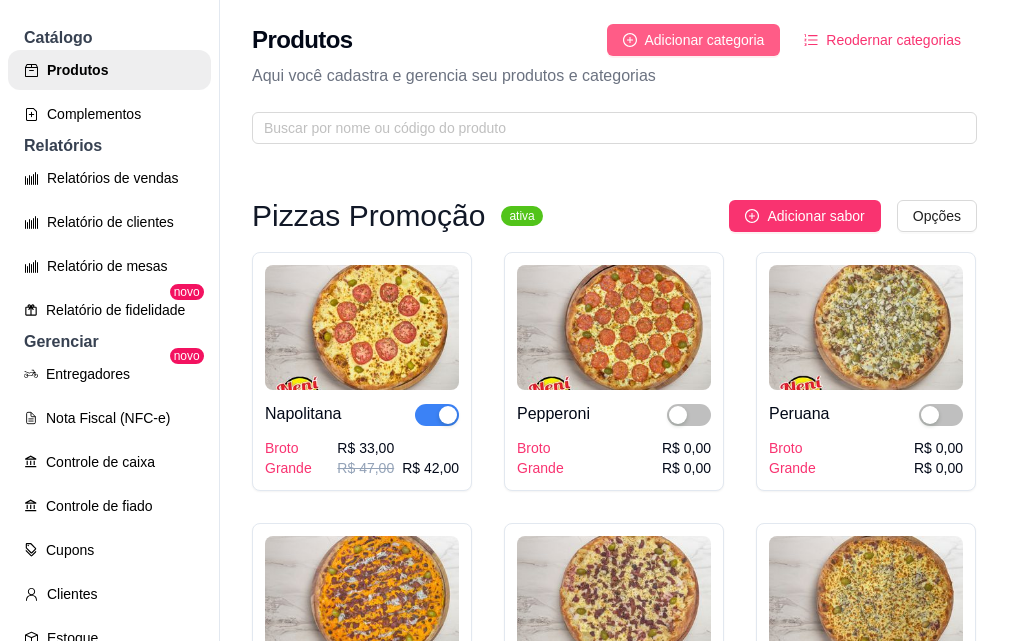 click on "Adicionar categoria" at bounding box center [705, 40] 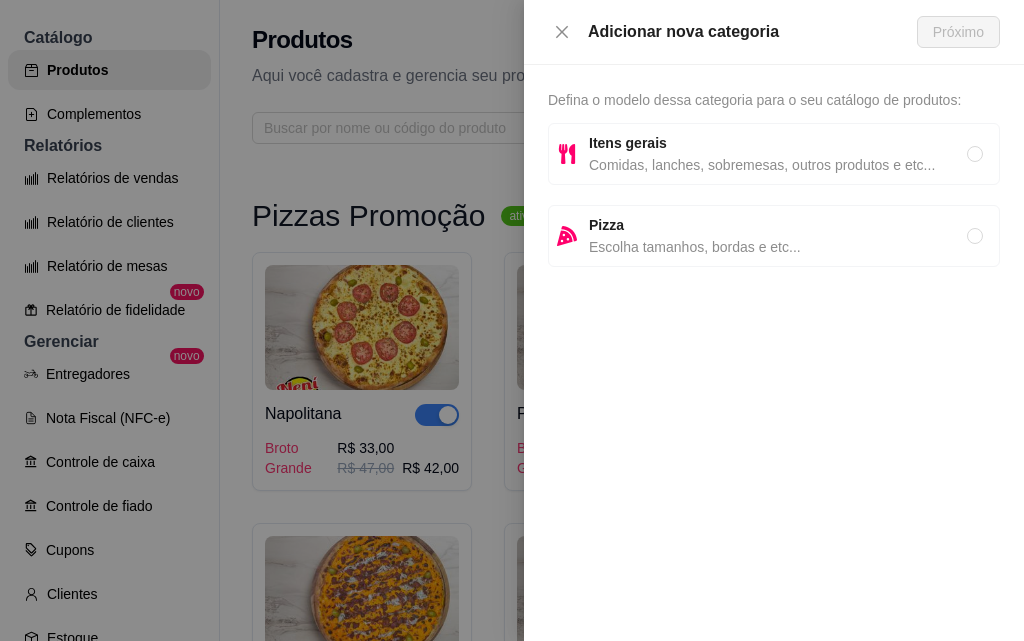 click on "Itens gerais" at bounding box center (778, 143) 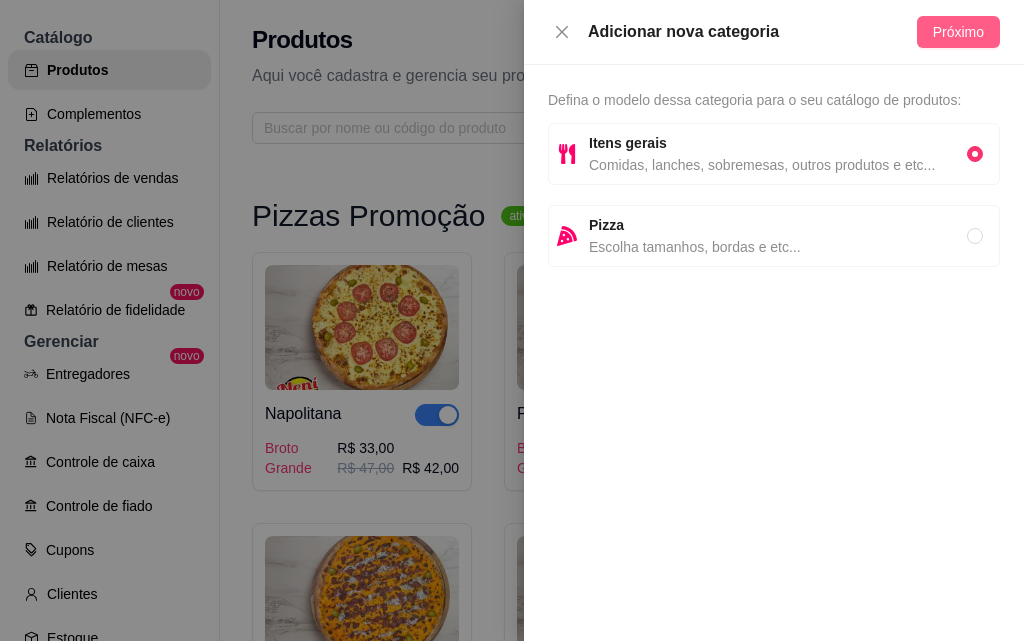 click on "Próximo" at bounding box center (958, 32) 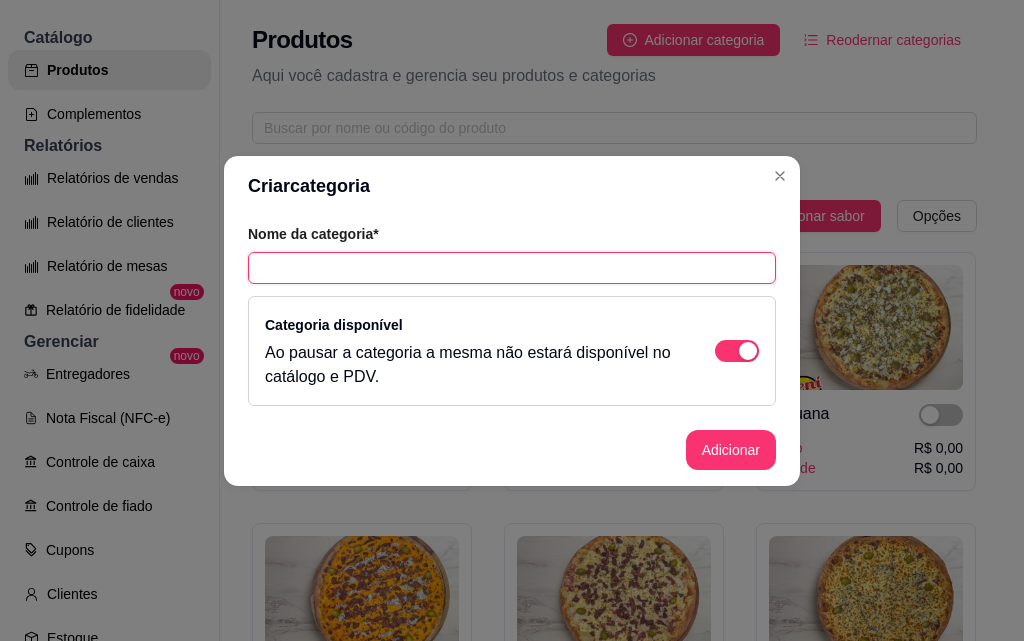 click at bounding box center (512, 268) 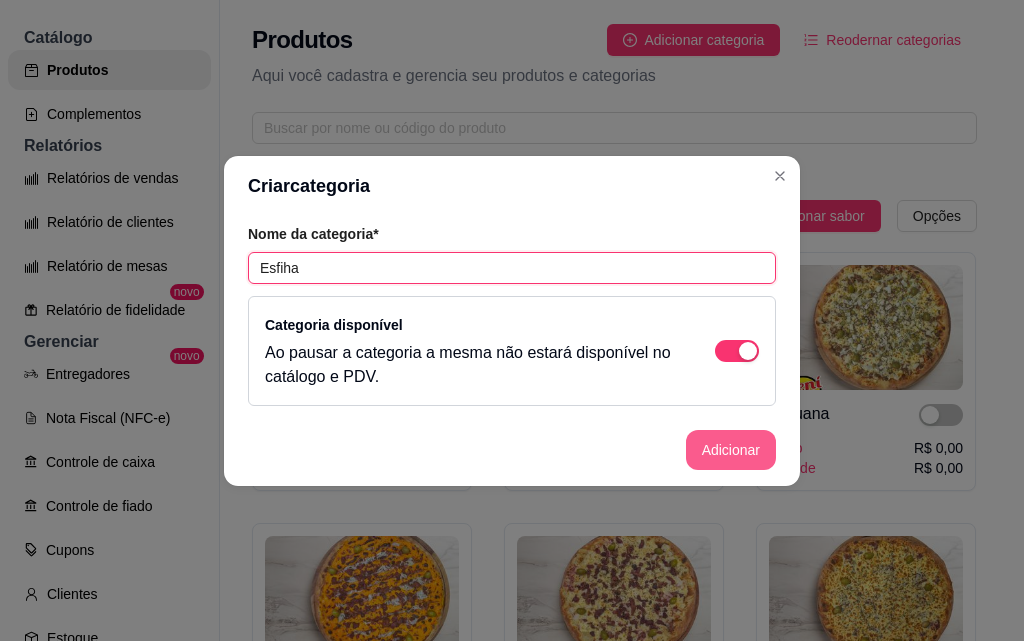 type on "Esfiha" 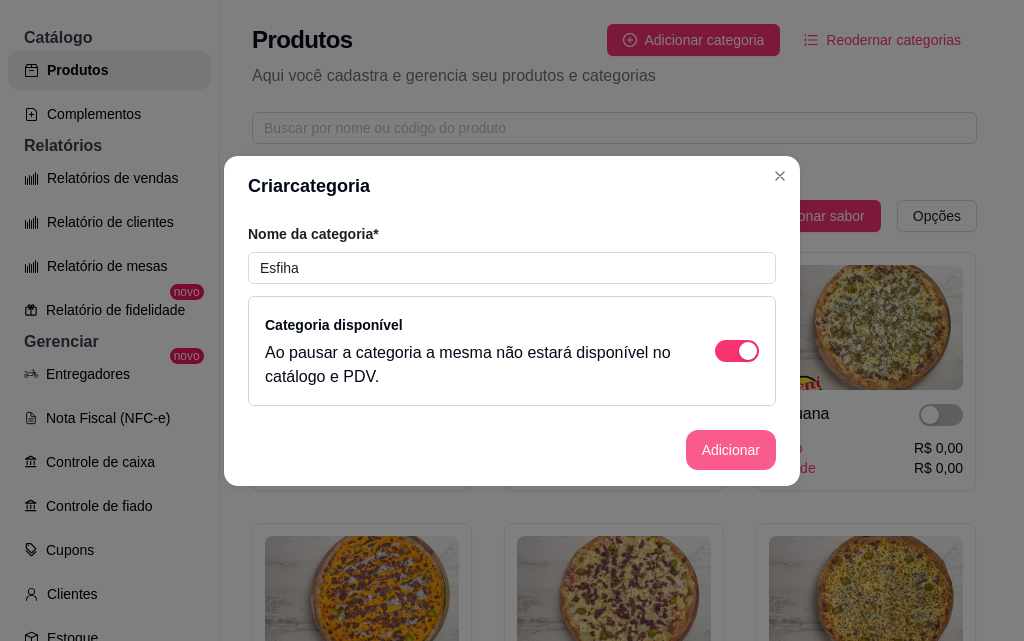 click on "Adicionar" at bounding box center (731, 450) 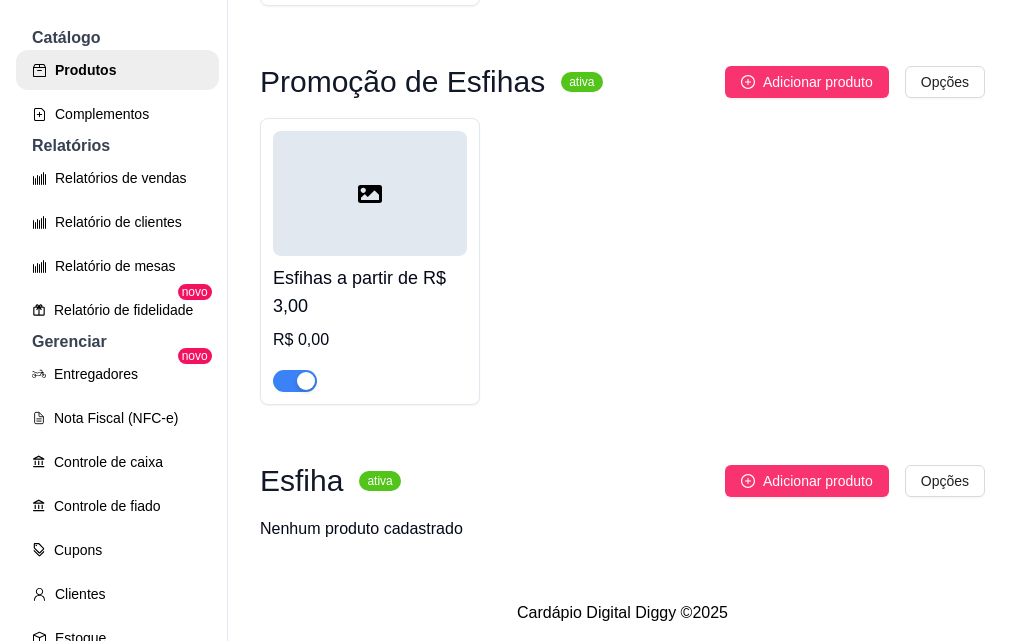 scroll, scrollTop: 29689, scrollLeft: 0, axis: vertical 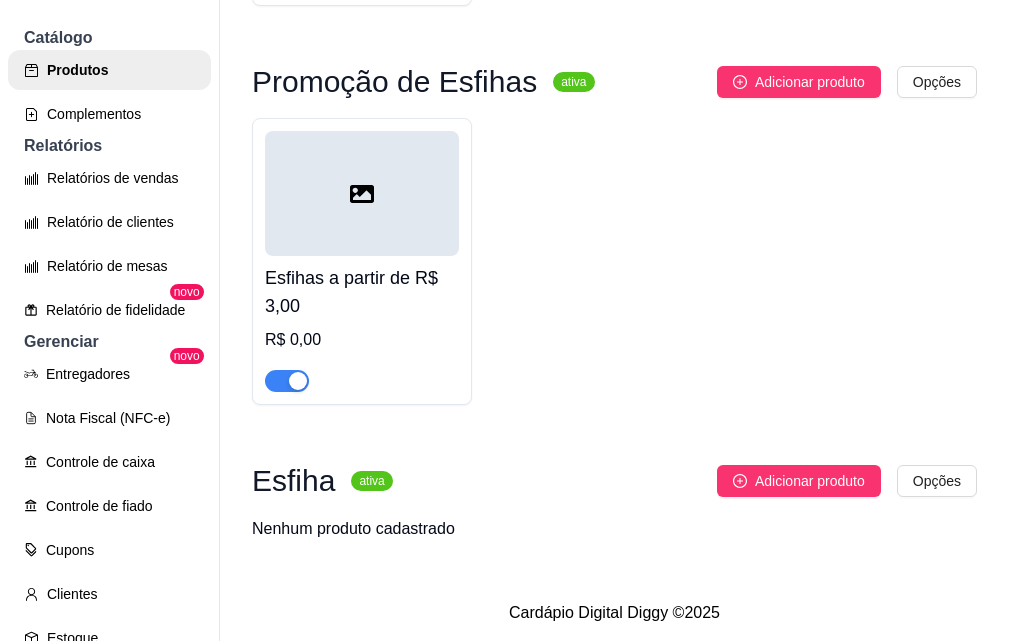 drag, startPoint x: 864, startPoint y: 240, endPoint x: 855, endPoint y: 589, distance: 349.11603 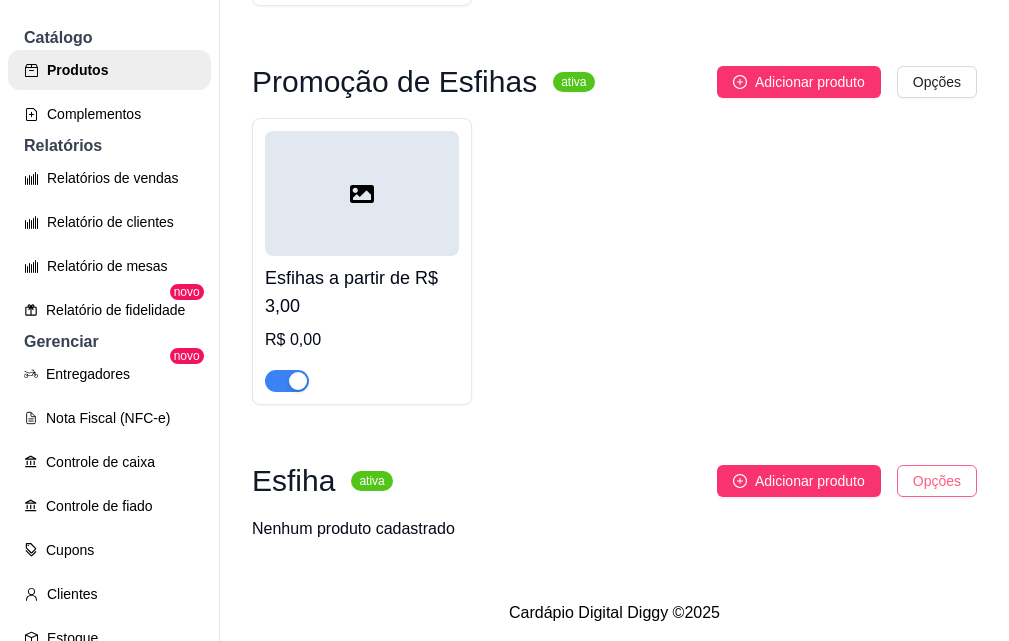 click on "P Pizzaria Není ... Loja Aberta Loja Período gratuito até 01/09   Dia a dia Pedidos balcão (PDV) Gestor de Pedidos Lista de Pedidos Salão / Mesas Diggy Bot novo KDS Catálogo Produtos Complementos Relatórios Relatórios de vendas Relatório de clientes Relatório de mesas Relatório de fidelidade novo Gerenciar Entregadores novo Nota Fiscal (NFC-e) Controle de caixa Controle de fiado Cupons Clientes Estoque Configurações Diggy Planos Precisa de ajuda? Sair Produtos Adicionar categoria Reodernar categorias Aqui você cadastra e gerencia seu produtos e categorias Pizzas Promoção ativa Adicionar sabor Opções Napolitana   Broto Grande R$ 33,00 R$ 47,00 R$ 42,00 Pepperoni   Broto Grande R$ 0,00 R$ 0,00 Peruana   Broto Grande R$ 0,00 R$ 0,00 Paulista   Broto Grande R$ 0,00 R$ 0,00 Grega   Broto Grande R$ 0,00 R$ 0,00 Carne Seca   Broto Grande R$ 0,00 R$ 0,00 Camarão   Broto Grande R$ 0,00 R$ 0,00 Cinco Queijos   Broto Grande R$ 0,00 R$ 0,00 Atum Sólido   Broto Grande R$ 0,00 R$ 0,00" at bounding box center [504, 320] 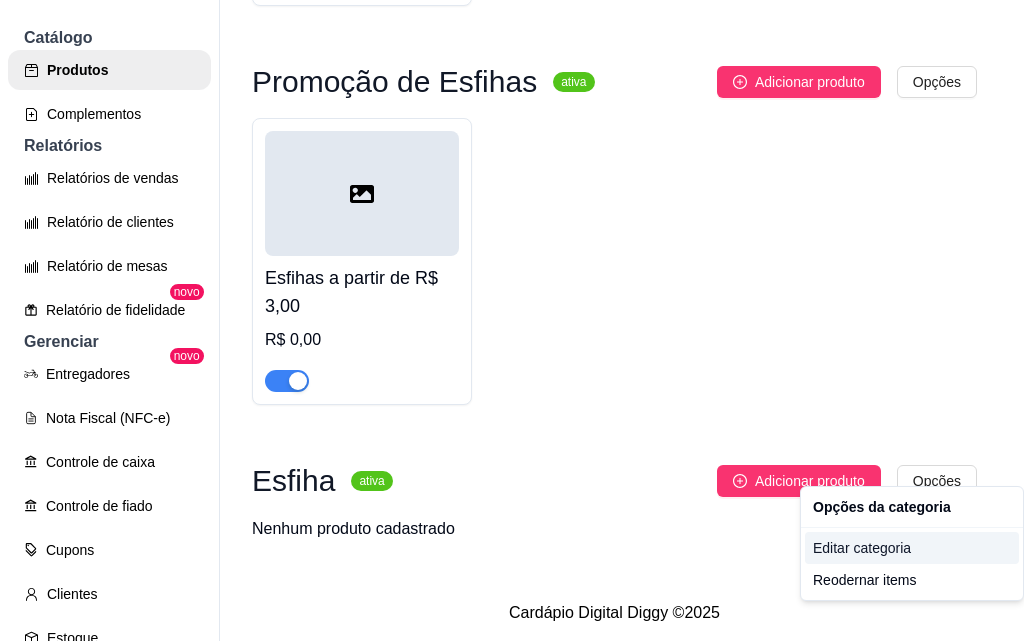 click on "Editar categoria" at bounding box center [912, 548] 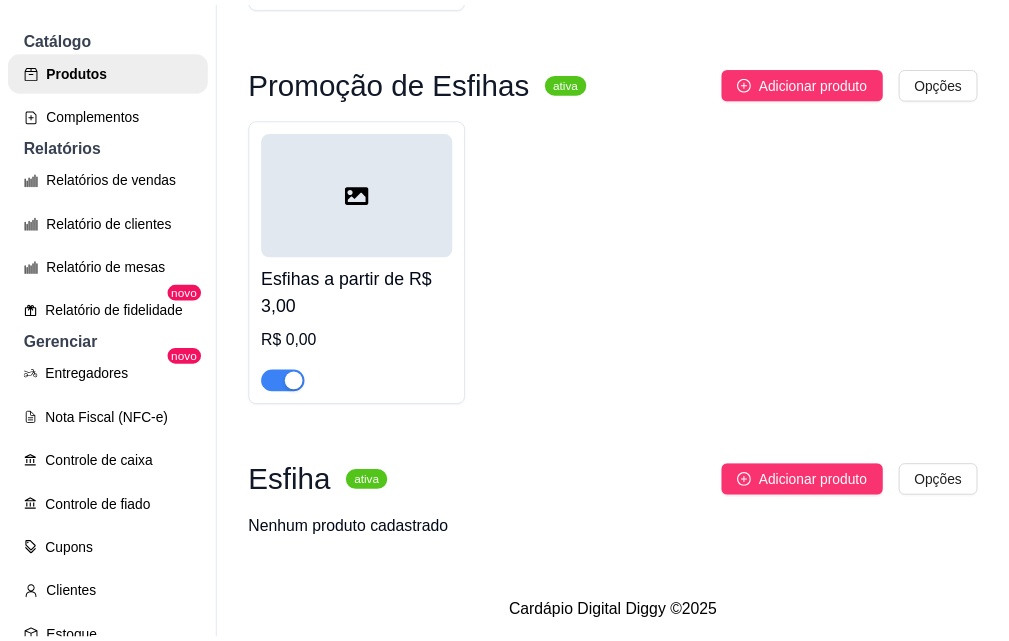scroll, scrollTop: 20417, scrollLeft: 0, axis: vertical 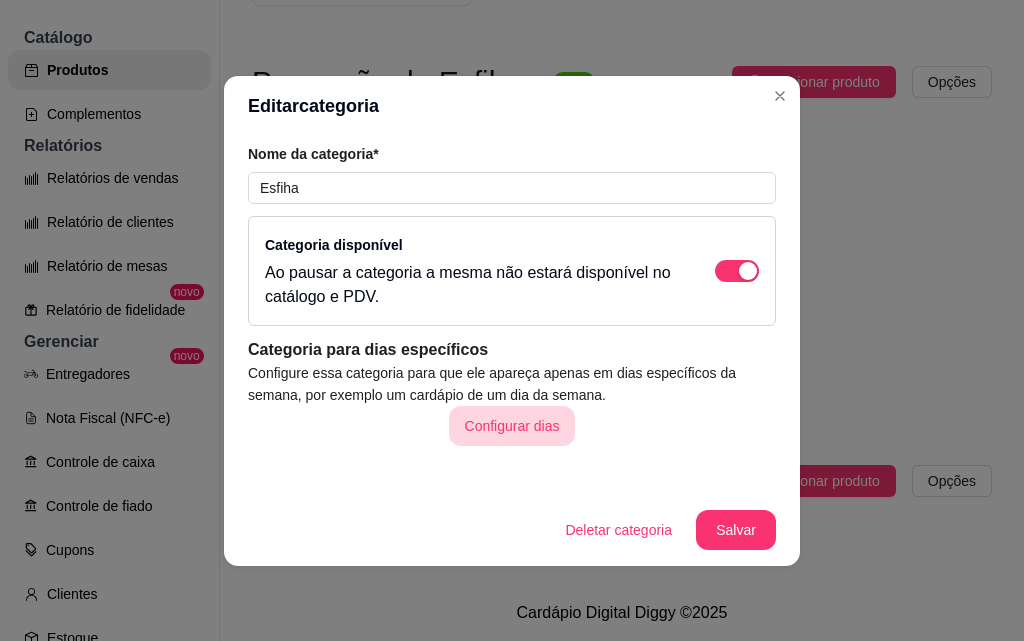click on "Configurar dias" at bounding box center (512, 426) 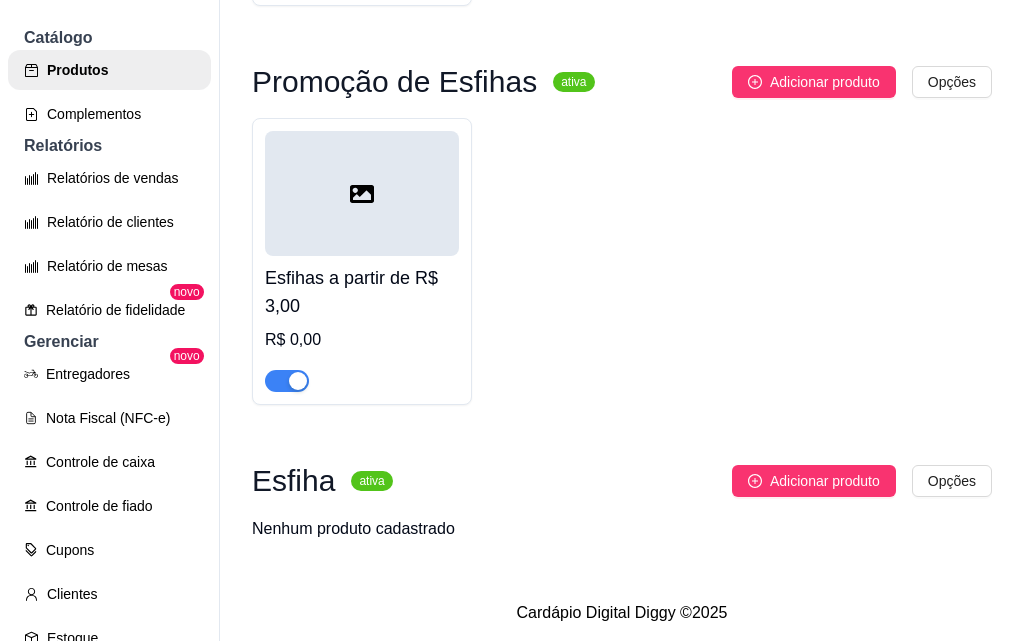 scroll, scrollTop: 29689, scrollLeft: 0, axis: vertical 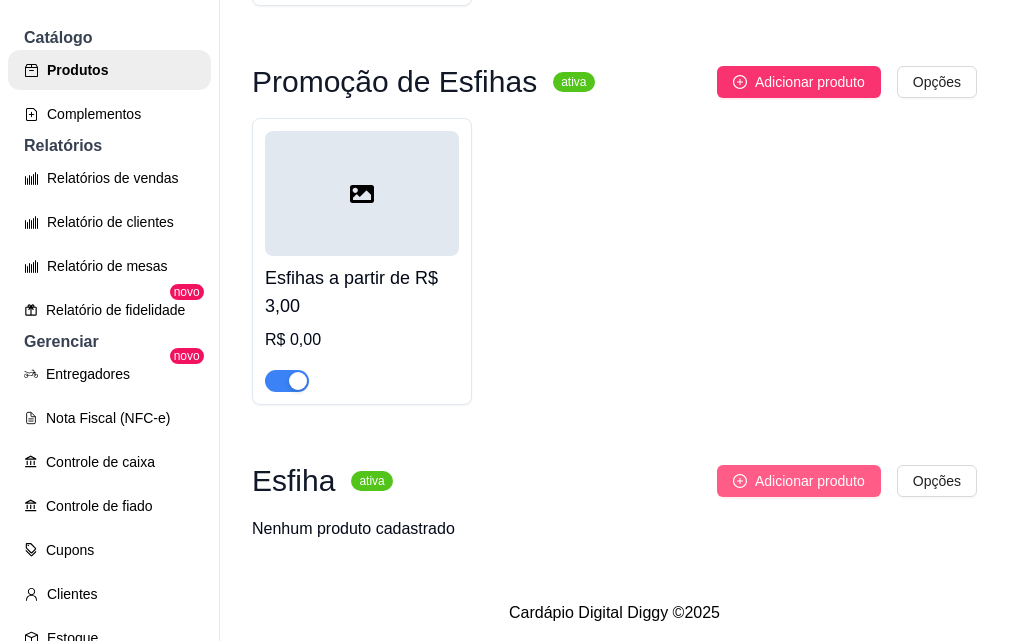 click on "Adicionar produto" at bounding box center [810, 481] 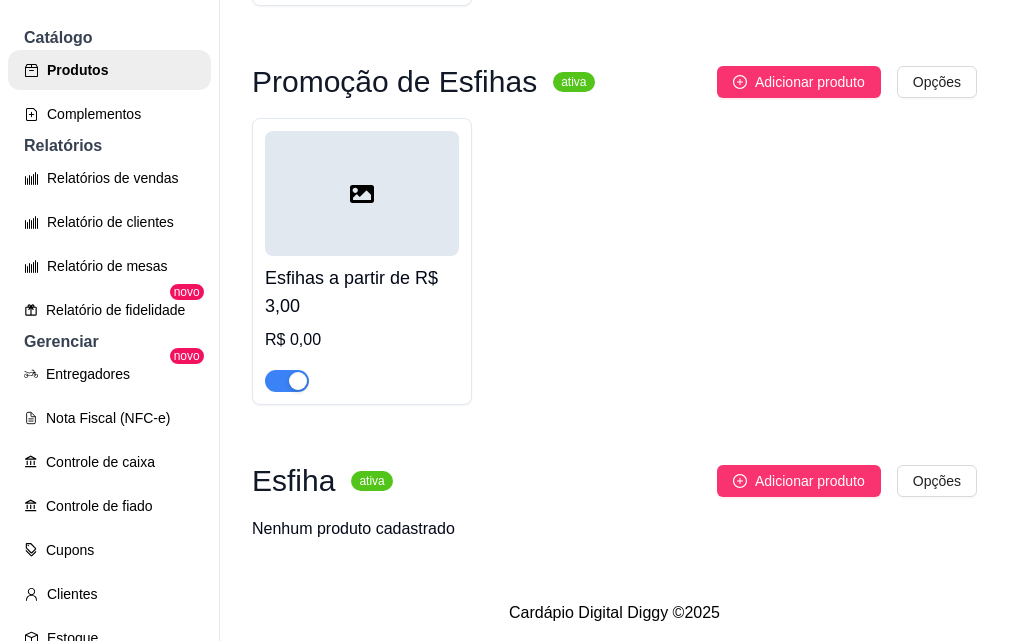 click on "Pizzas Promoção ativa Adicionar sabor Opções Napolitana   Broto Grande R$ 33,00 R$ 47,00 R$ 42,00 Pepperoni   Broto Grande R$ 0,00 R$ 0,00 Peruana   Broto Grande R$ 0,00 R$ 0,00 Paulista   Broto Grande R$ 0,00 R$ 0,00 Grega   Broto Grande R$ 0,00 R$ 0,00 Carne Seca   Broto Grande R$ 0,00 R$ 0,00 Camarão   Broto Grande R$ 0,00 R$ 0,00 Cinco Queijos   Broto Grande R$ 0,00 R$ 0,00 Atum Sólido   Broto Grande R$ 0,00 R$ 0,00 Vegetariana   Broto Grande R$ 35,00 R$ 49,00 R$ 42,00 Três Queijos   Broto Grande R$ 33,00 R$ 47,00 R$ 42,00 Toscana   Broto Grande R$ 33,00 R$ 47,00 R$ 42,00 Rodrigues   Broto Grande R$ 35,00 R$ 49,00 R$ 42,00 Quatro Queijos   Broto Grande R$ 35,00 R$ 49,00 R$ 42,00 Provolone   Broto Grande R$ 33,00 R$ 47,00 R$ 42,00 Portuguesa 2   Broto Grande R$ 37,00 R$ 51,00 R$ 42,00 Portuguesa I   Broto Grande R$ 35,00 R$ 49,00 R$ 42,00 Pizzaiolo   Broto Grande R$ 34,00 R$ 48,00 R$ 42,00 Palmito   Broto Grande R$ 33,00 R$ 47,00 R$ 42,00 Nevada" at bounding box center (614, -9786) 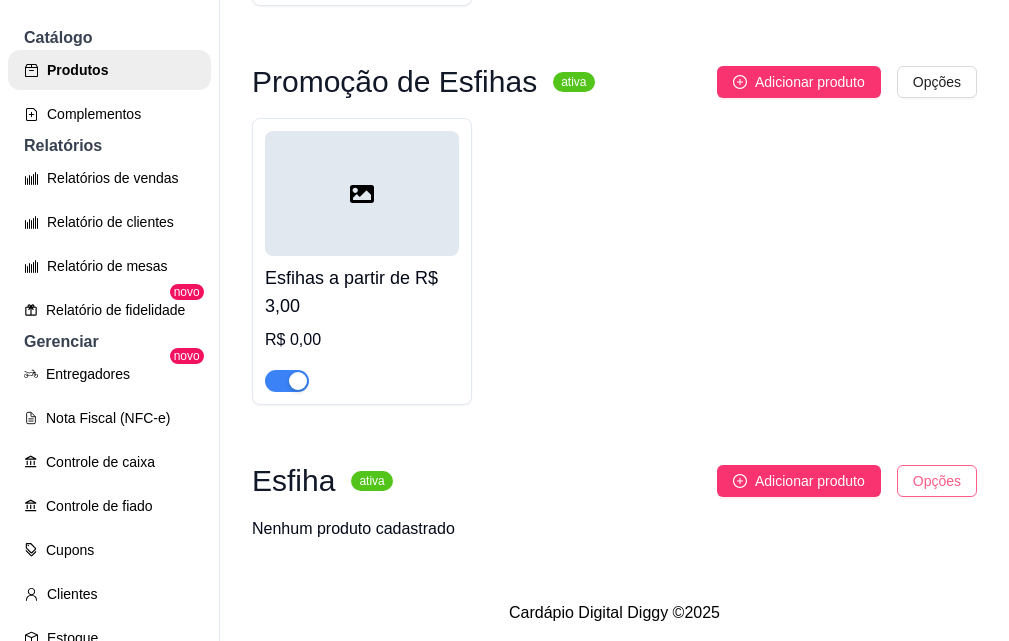 click on "P Pizzaria Není ... Loja Aberta Loja Período gratuito até 01/09   Dia a dia Pedidos balcão (PDV) Gestor de Pedidos Lista de Pedidos Salão / Mesas Diggy Bot novo KDS Catálogo Produtos Complementos Relatórios Relatórios de vendas Relatório de clientes Relatório de mesas Relatório de fidelidade novo Gerenciar Entregadores novo Nota Fiscal (NFC-e) Controle de caixa Controle de fiado Cupons Clientes Estoque Configurações Diggy Planos Precisa de ajuda? Sair Produtos Adicionar categoria Reodernar categorias Aqui você cadastra e gerencia seu produtos e categorias Pizzas Promoção ativa Adicionar sabor Opções Napolitana   Broto Grande R$ 33,00 R$ 47,00 R$ 42,00 Pepperoni   Broto Grande R$ 0,00 R$ 0,00 Peruana   Broto Grande R$ 0,00 R$ 0,00 Paulista   Broto Grande R$ 0,00 R$ 0,00 Grega   Broto Grande R$ 0,00 R$ 0,00 Carne Seca   Broto Grande R$ 0,00 R$ 0,00 Camarão   Broto Grande R$ 0,00 R$ 0,00 Cinco Queijos   Broto Grande R$ 0,00 R$ 0,00 Atum Sólido   Broto Grande R$ 0,00 R$ 0,00" at bounding box center (504, 320) 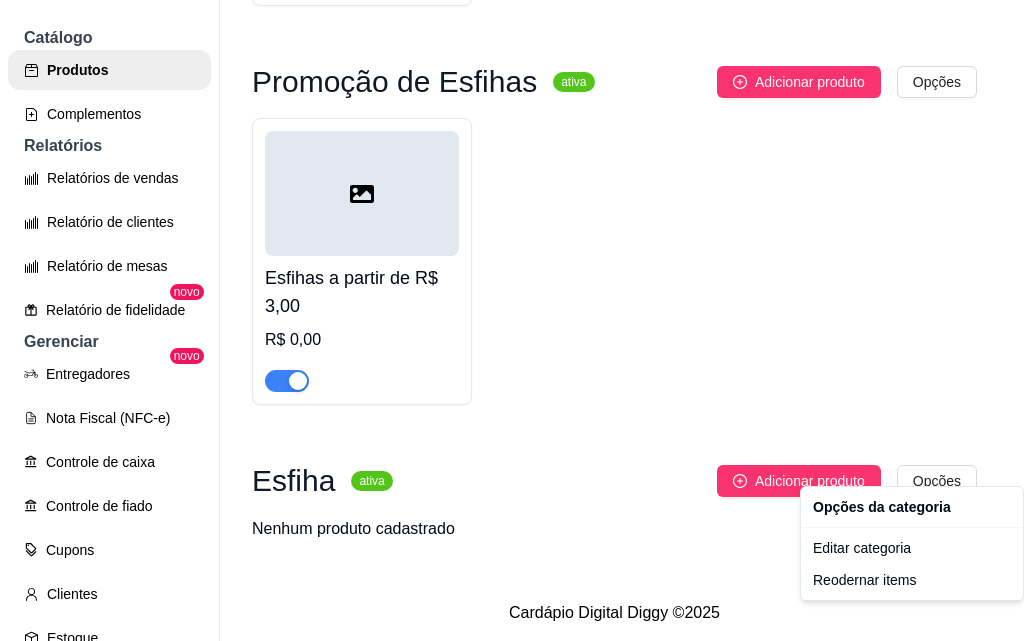 click on "Opções da categoria" at bounding box center [912, 507] 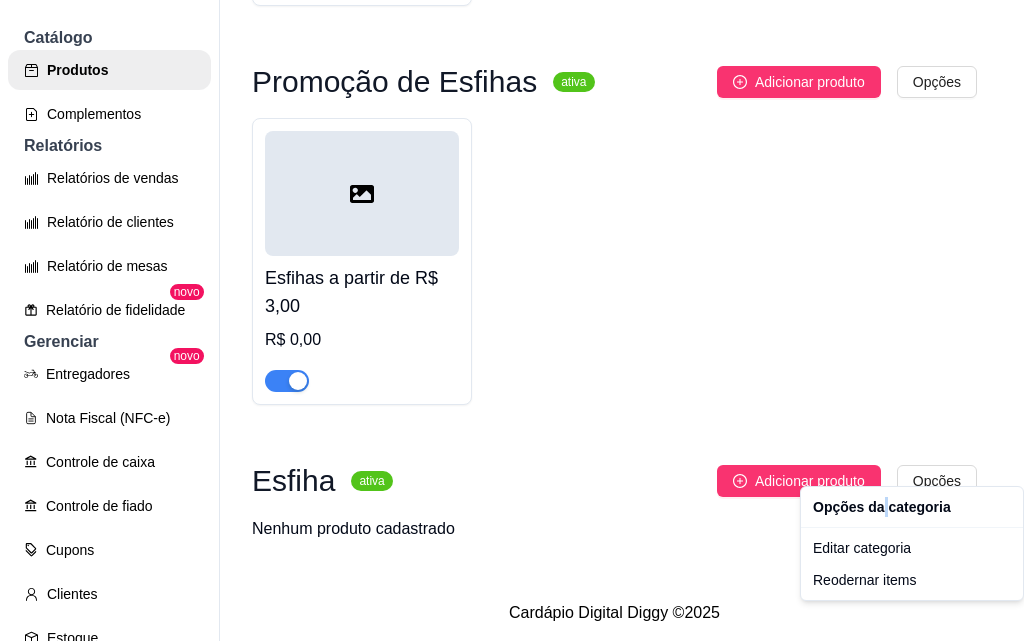 click on "Opções da categoria" at bounding box center [912, 507] 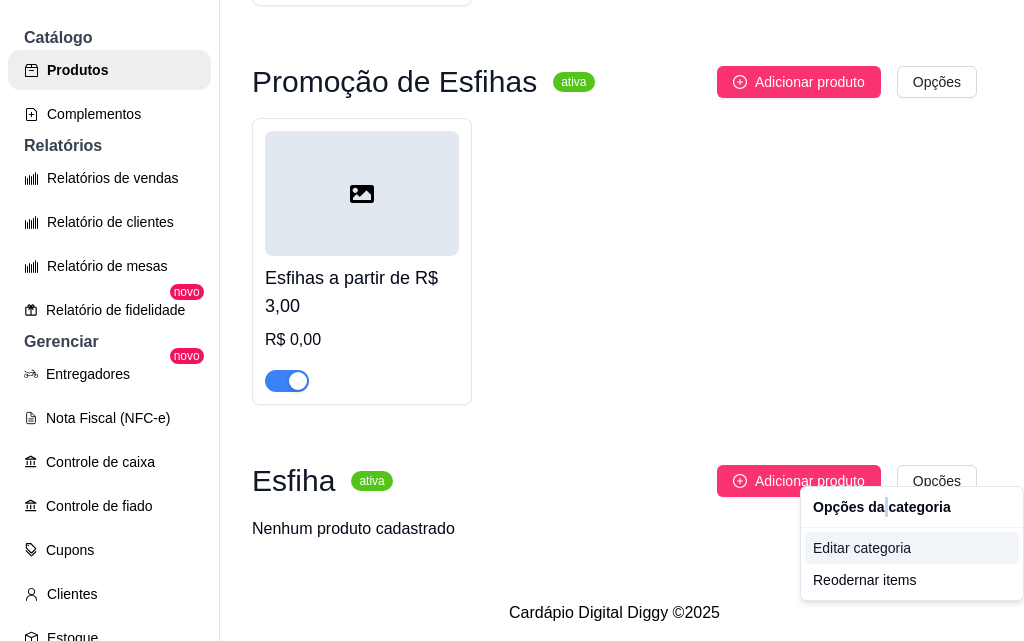click on "Editar categoria" at bounding box center (912, 548) 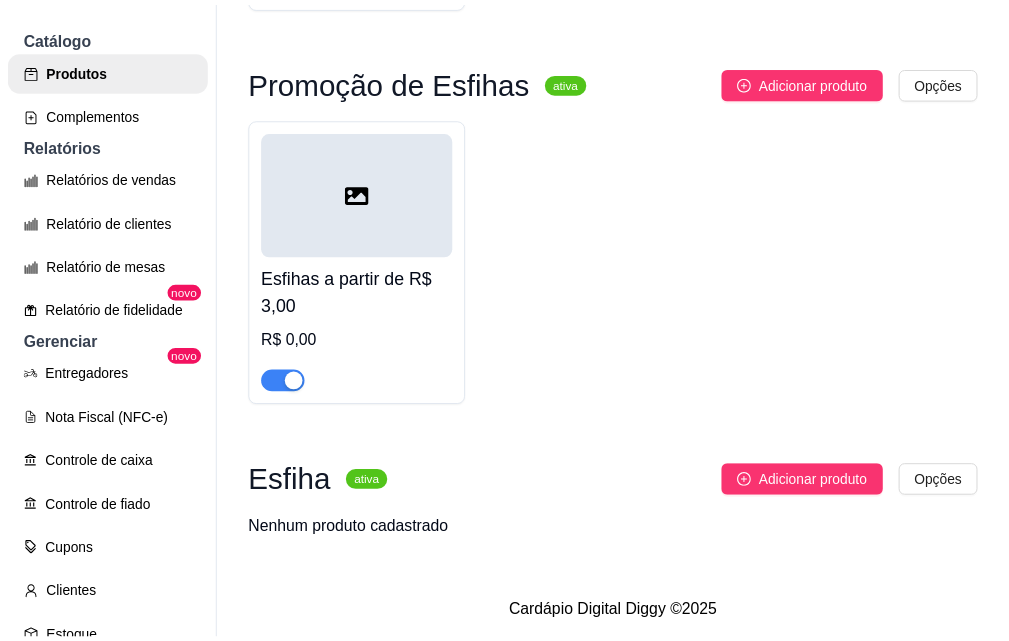 scroll, scrollTop: 20417, scrollLeft: 0, axis: vertical 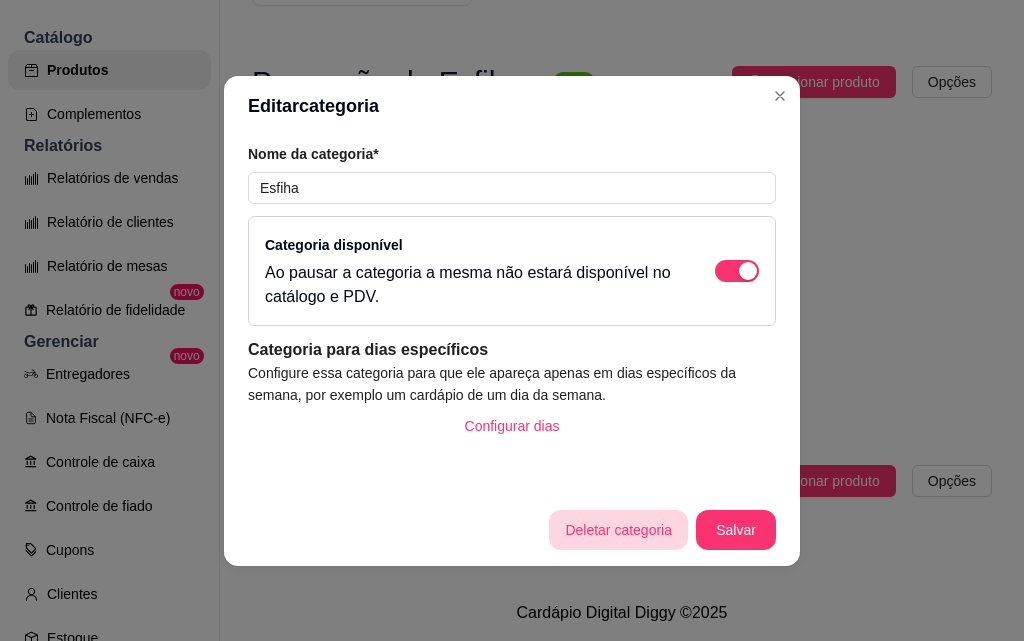 click on "Deletar categoria" at bounding box center (618, 530) 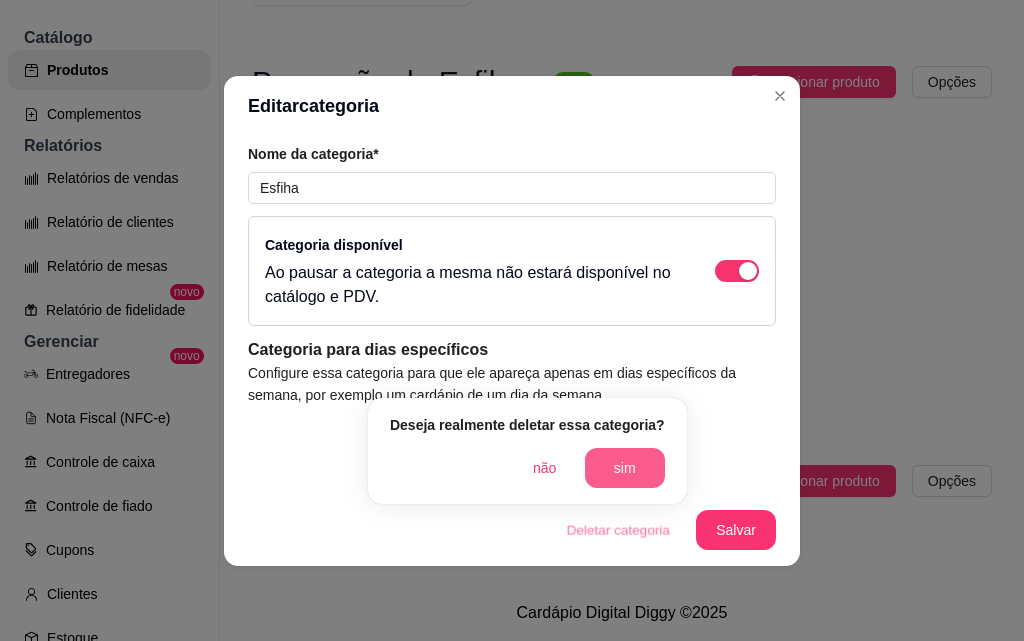 click on "sim" at bounding box center [625, 468] 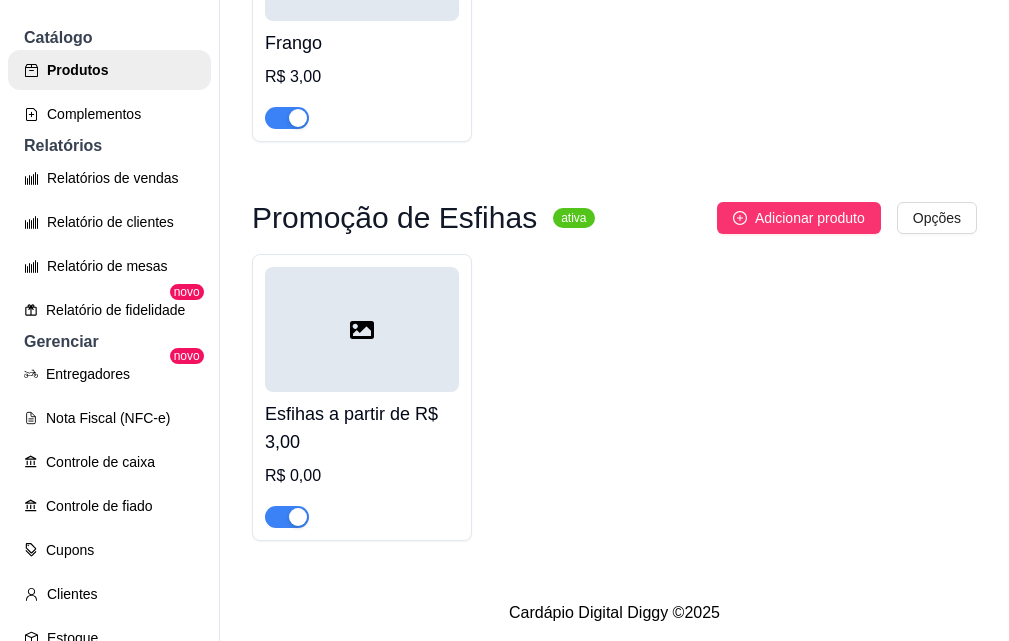 scroll, scrollTop: 29553, scrollLeft: 0, axis: vertical 